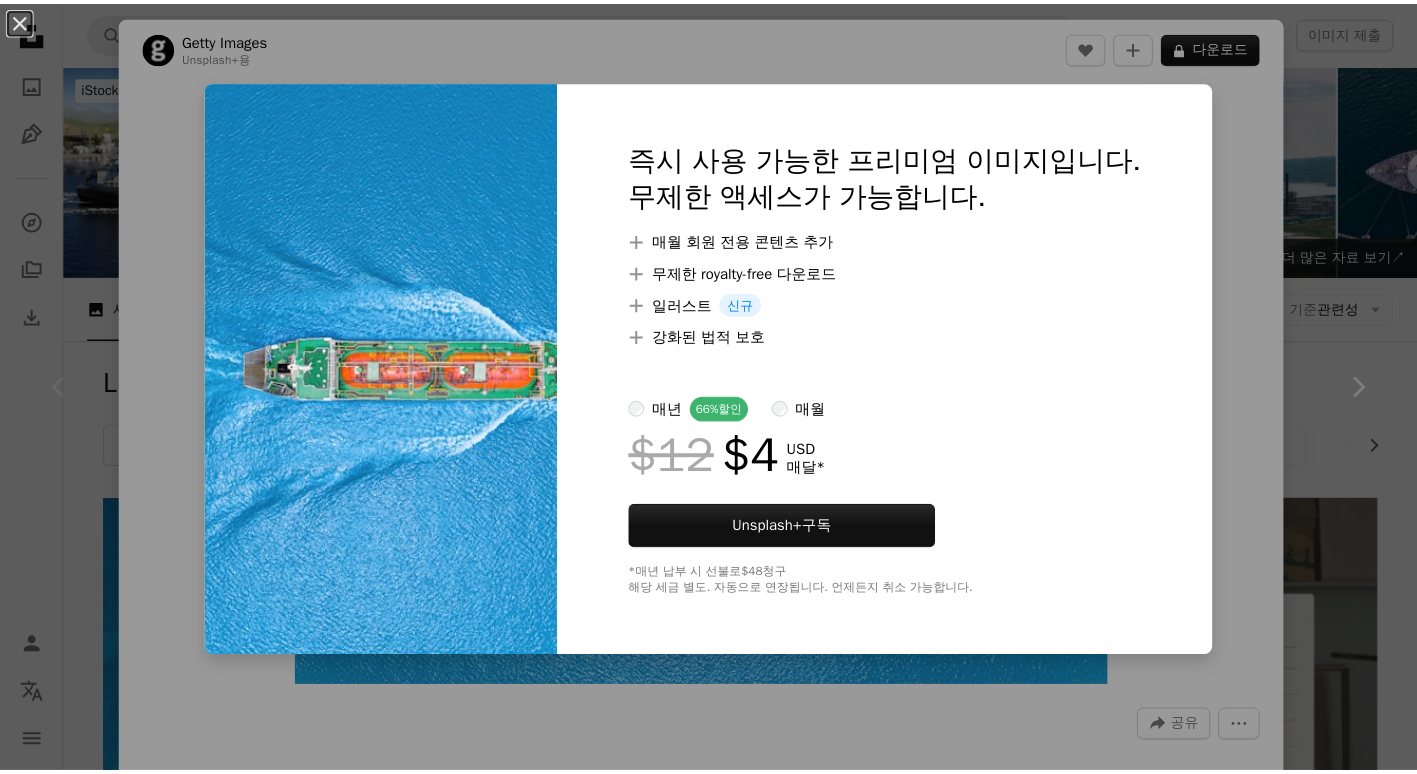 scroll, scrollTop: 300, scrollLeft: 0, axis: vertical 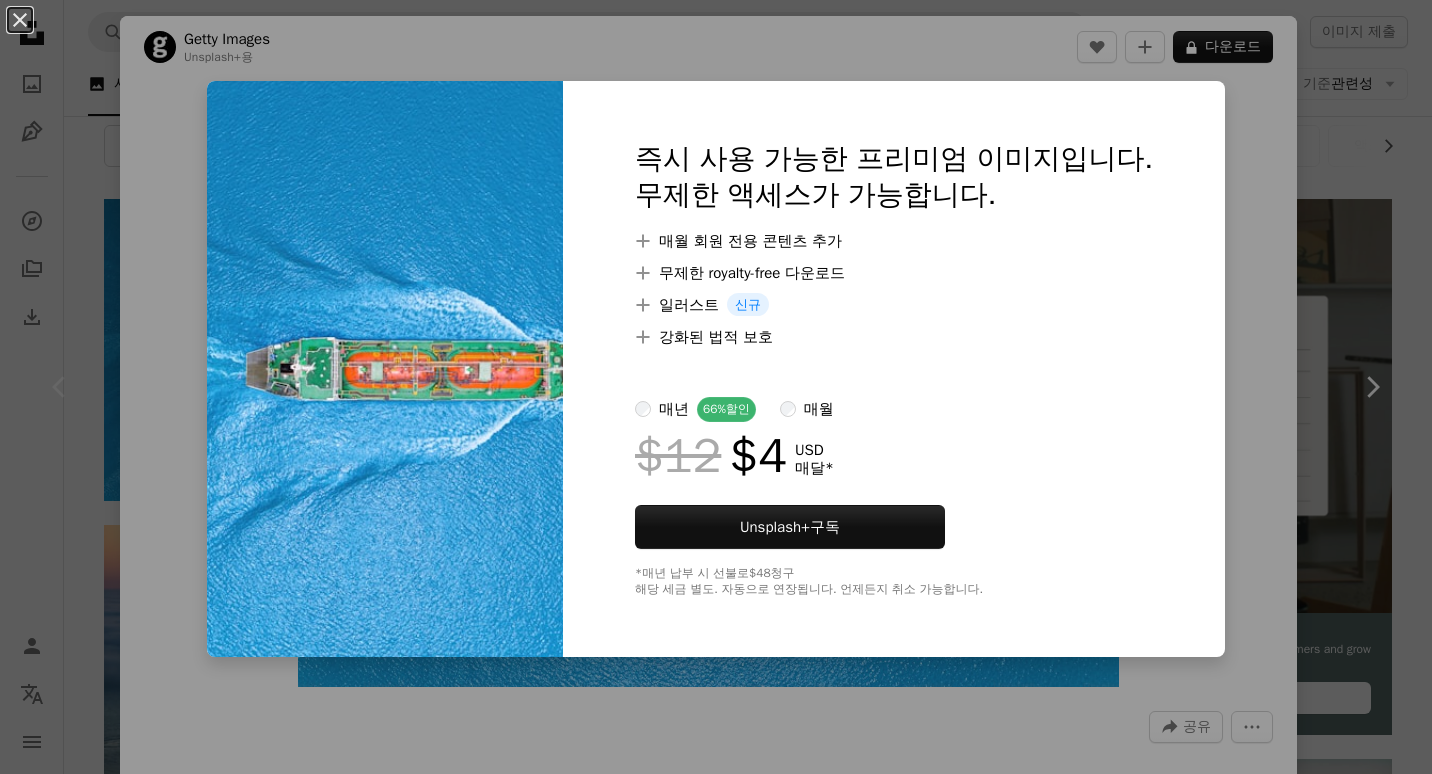 drag, startPoint x: 1229, startPoint y: 239, endPoint x: 1127, endPoint y: 132, distance: 147.8276 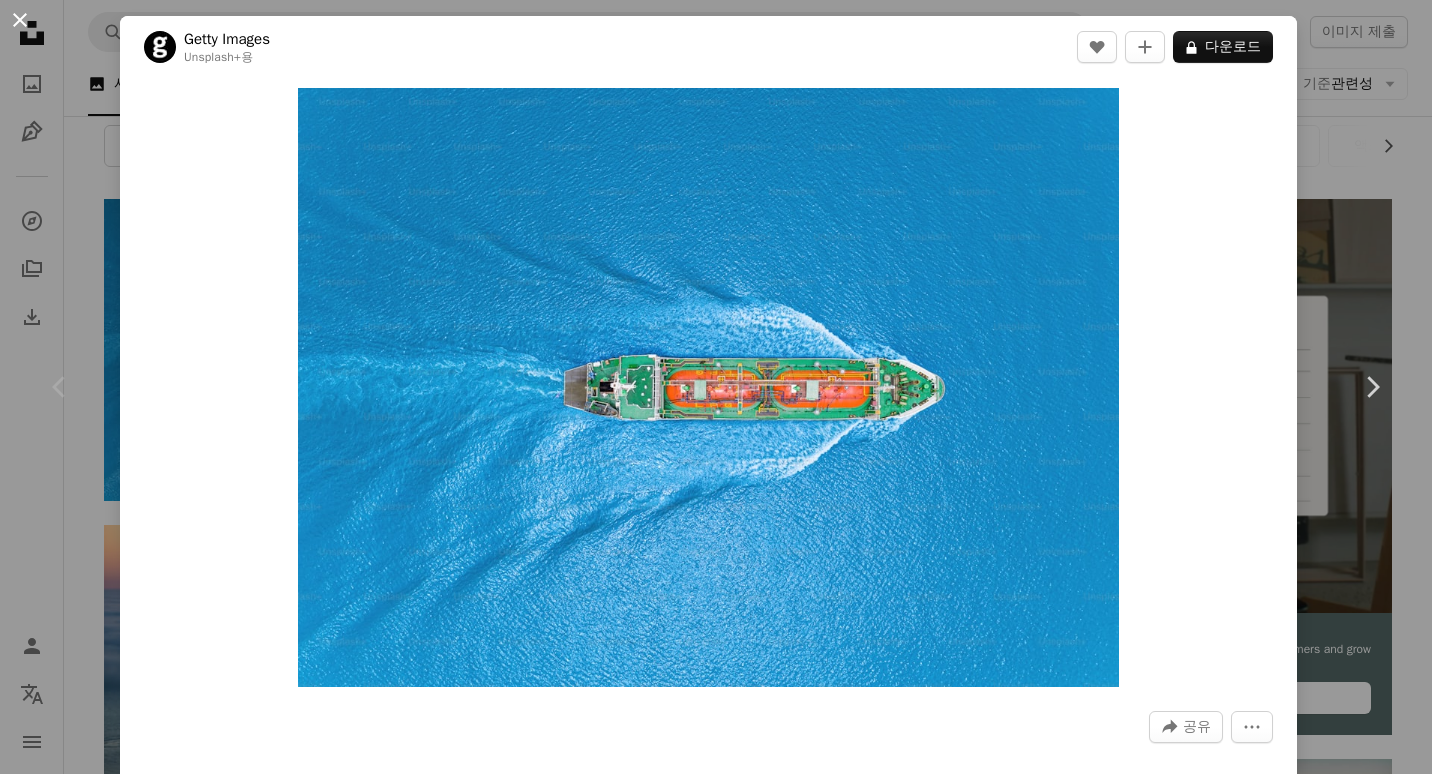 click on "An X shape" at bounding box center [20, 20] 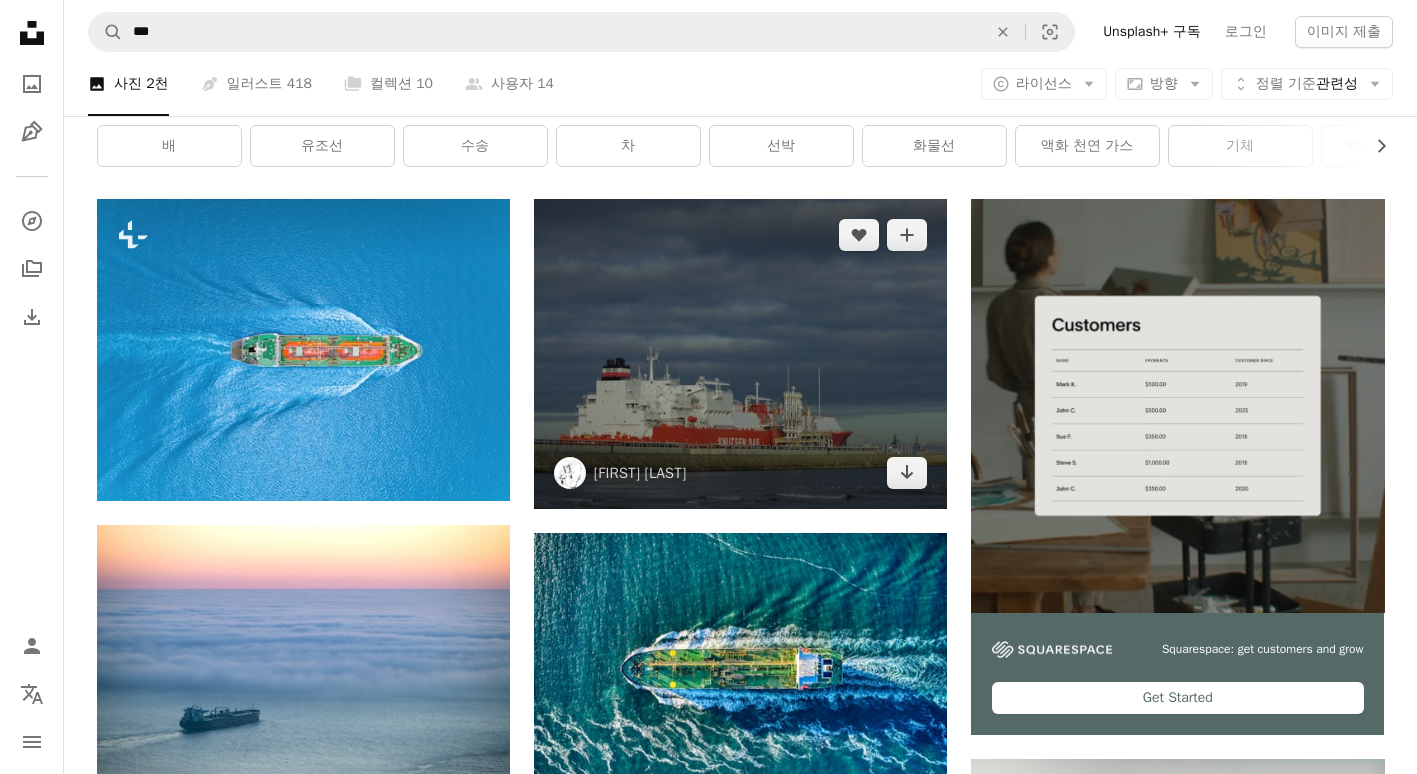 click at bounding box center (740, 354) 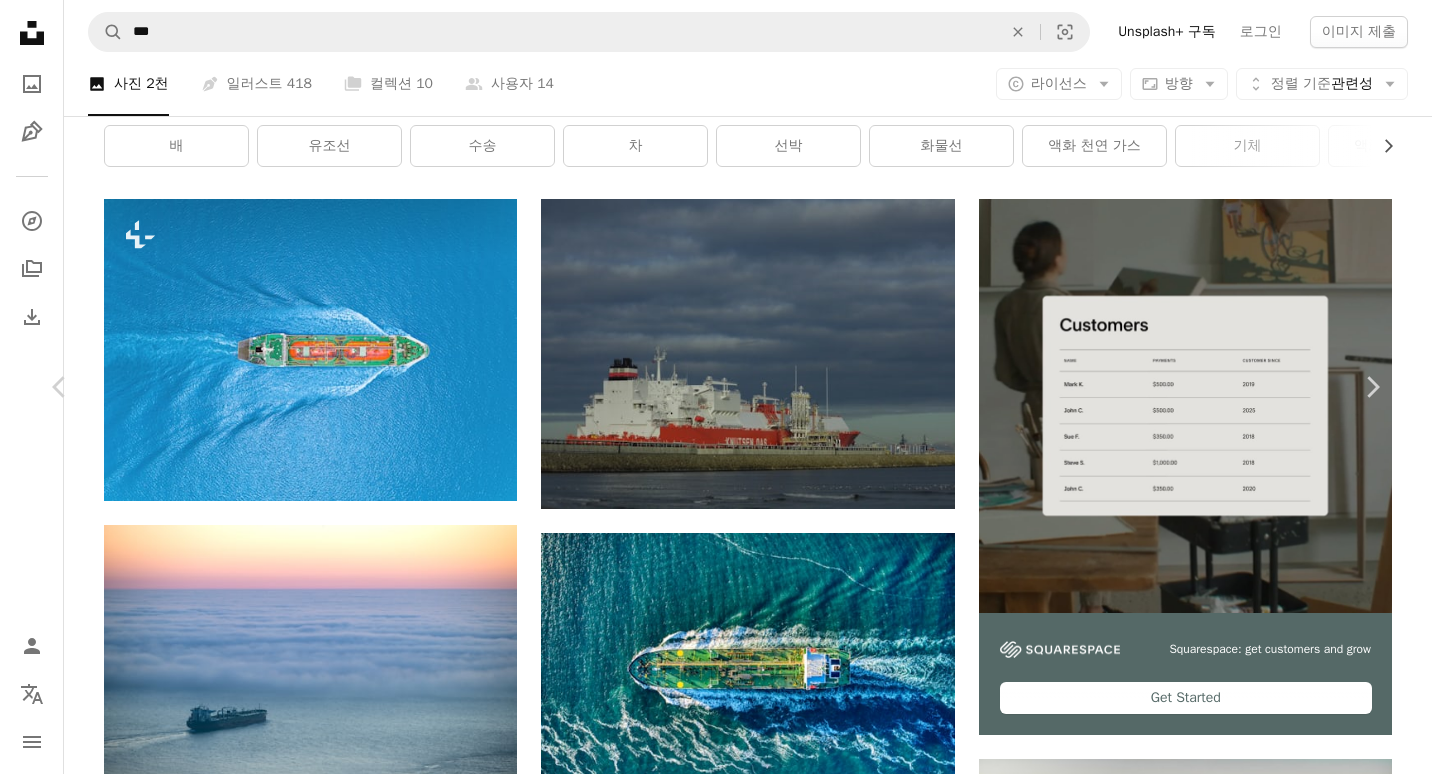 click on "[FIRST] [LAST] A heart A plus sign 무료 다운로드 Chevron down" at bounding box center (708, 3914) 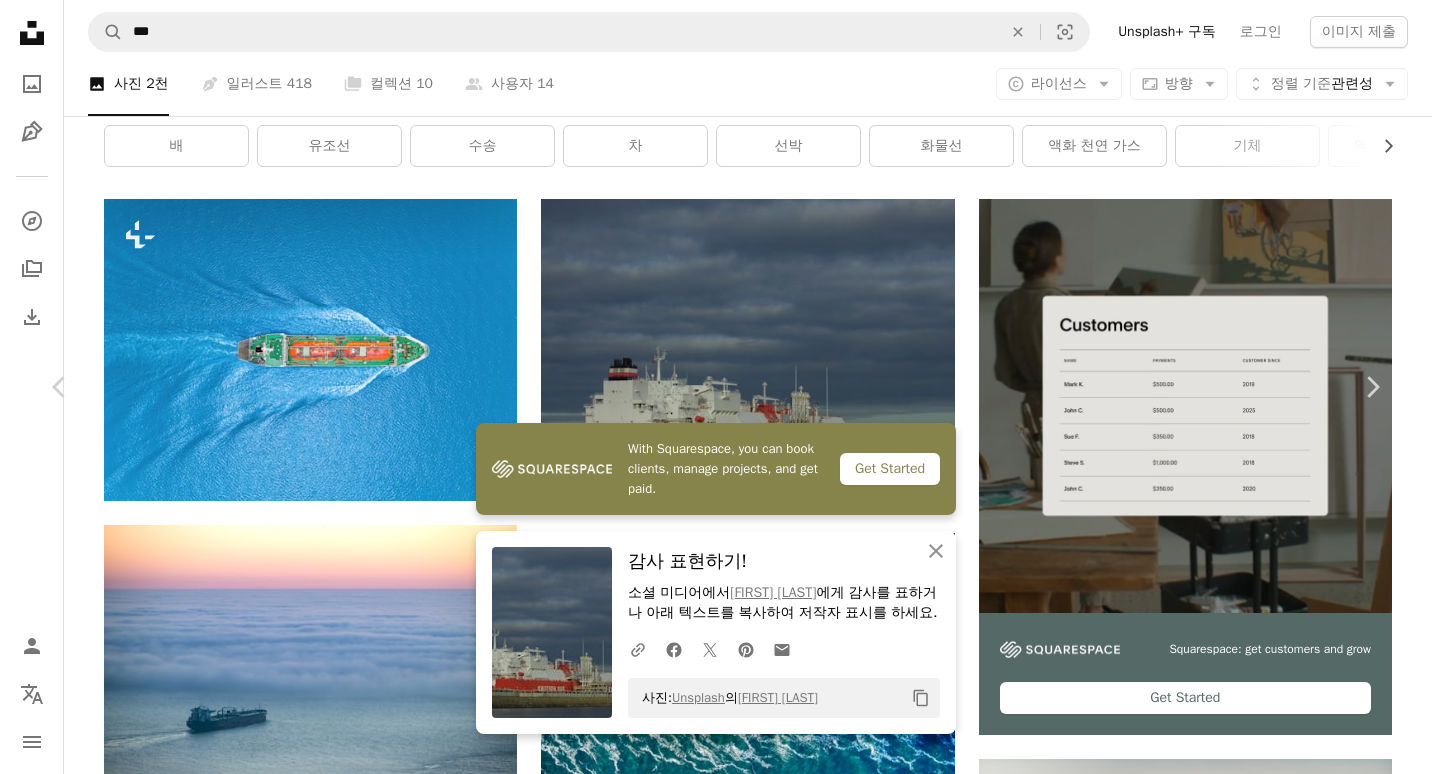 click on "An X shape" at bounding box center [20, 20] 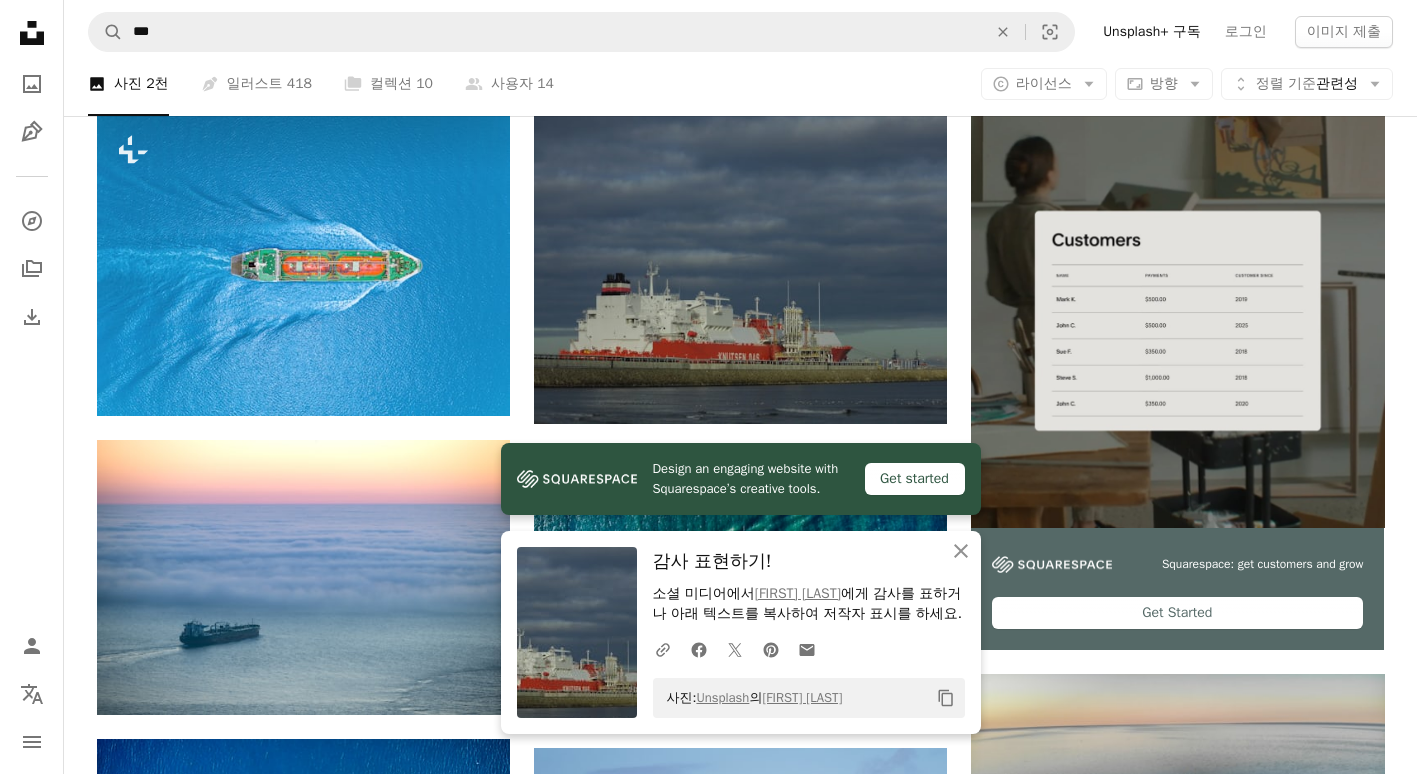 scroll, scrollTop: 500, scrollLeft: 0, axis: vertical 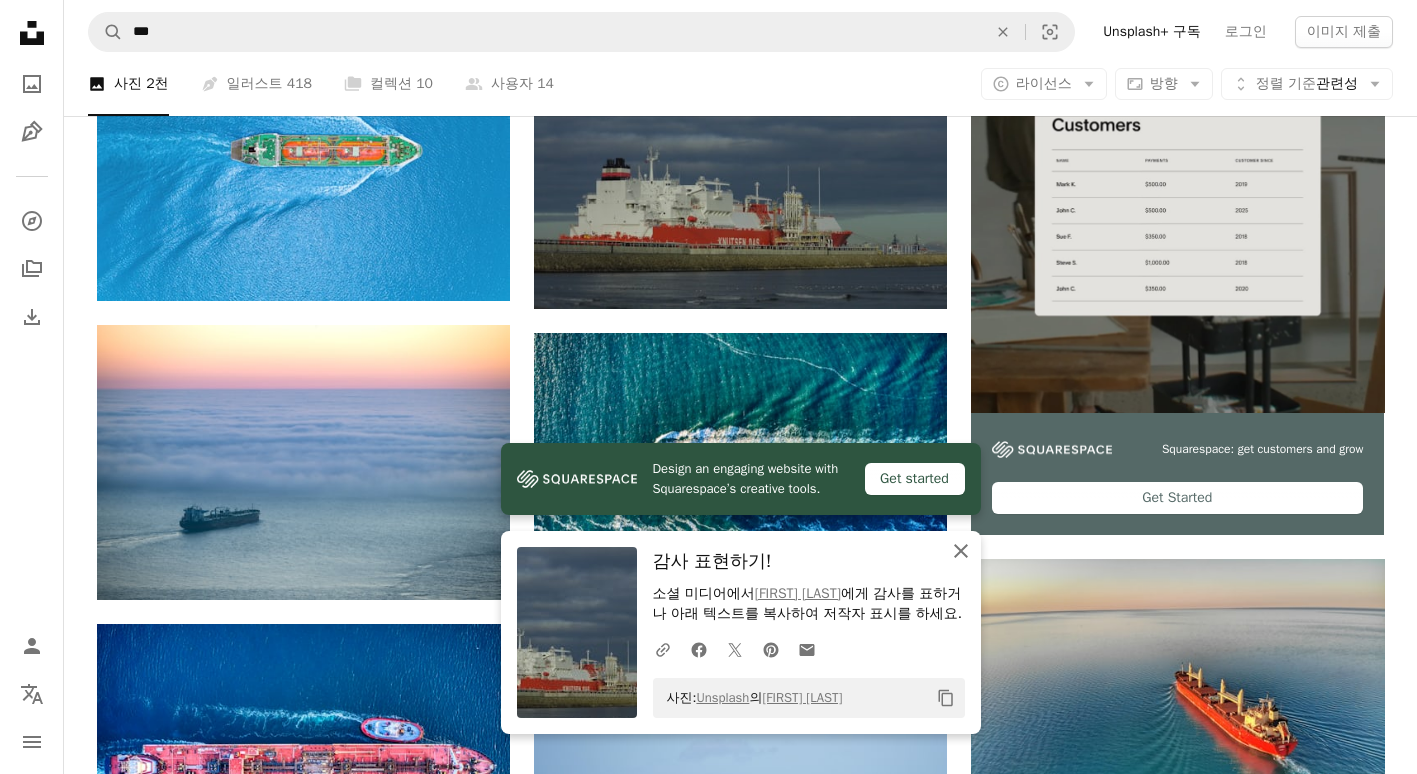 click 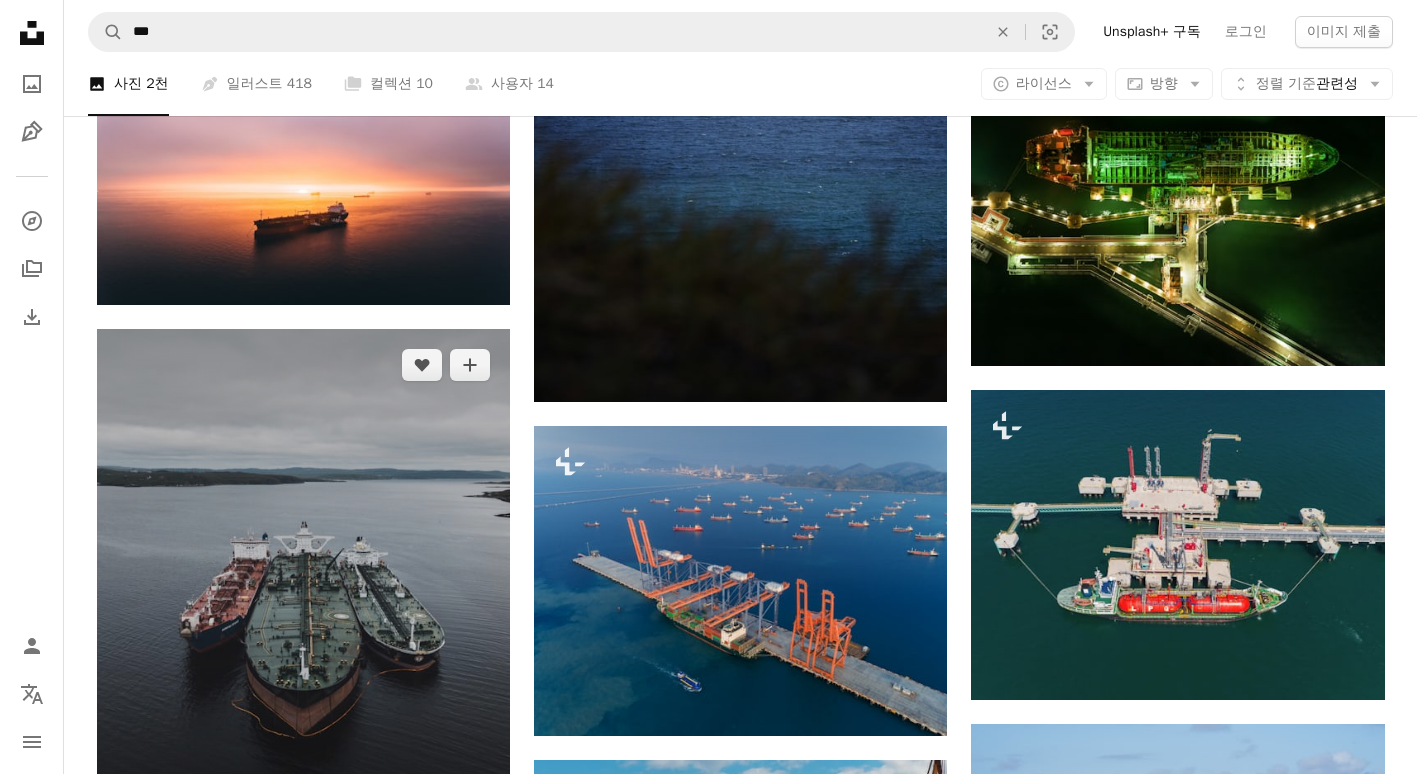 scroll, scrollTop: 1600, scrollLeft: 0, axis: vertical 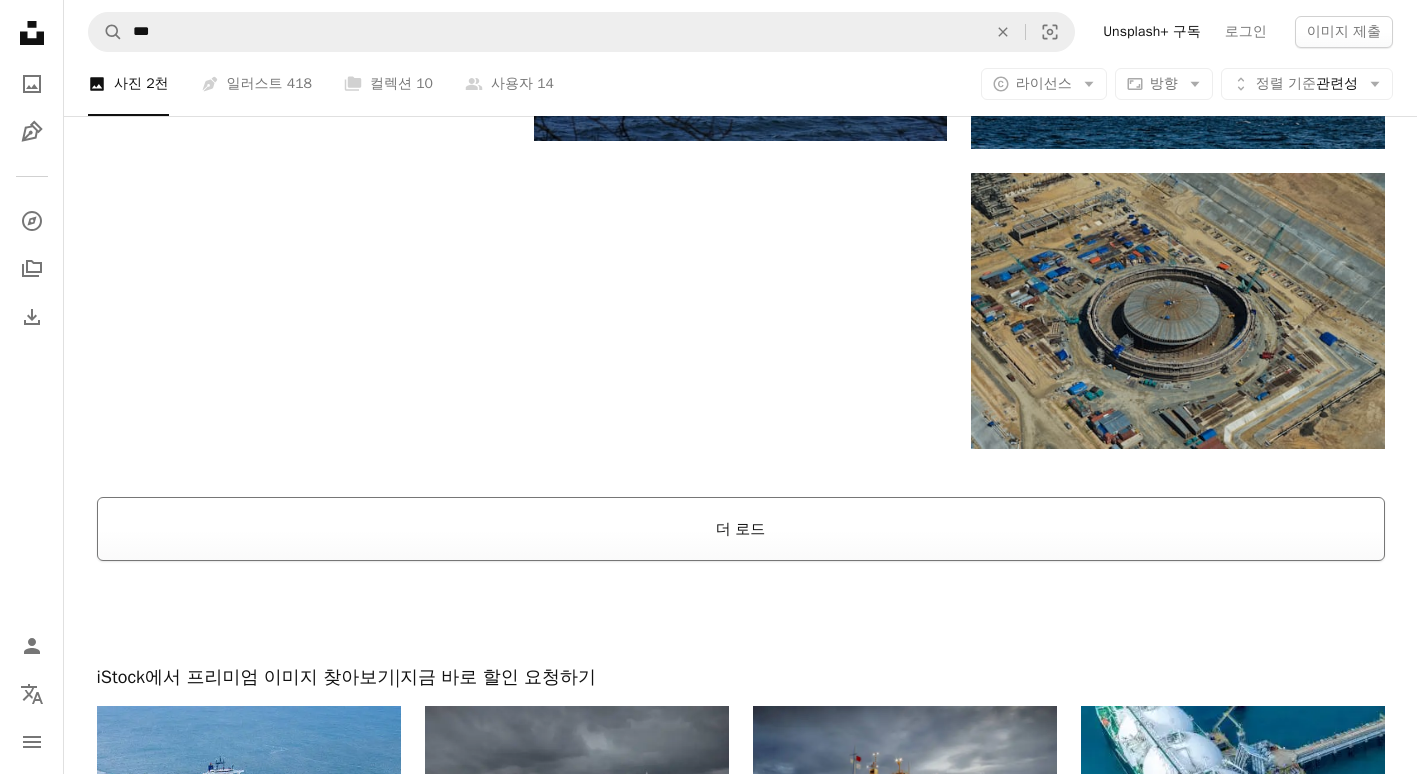 click on "더 로드" at bounding box center (741, 529) 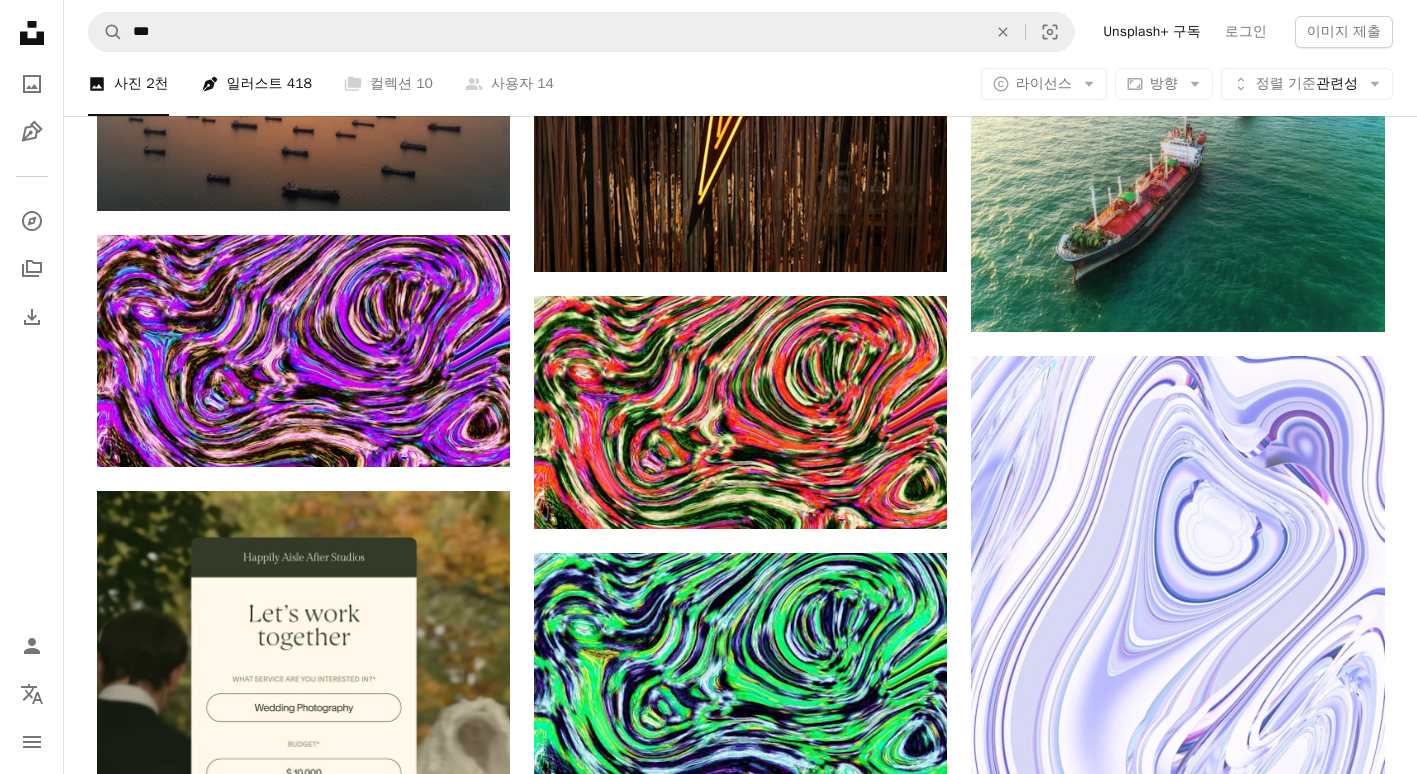 scroll, scrollTop: 3000, scrollLeft: 0, axis: vertical 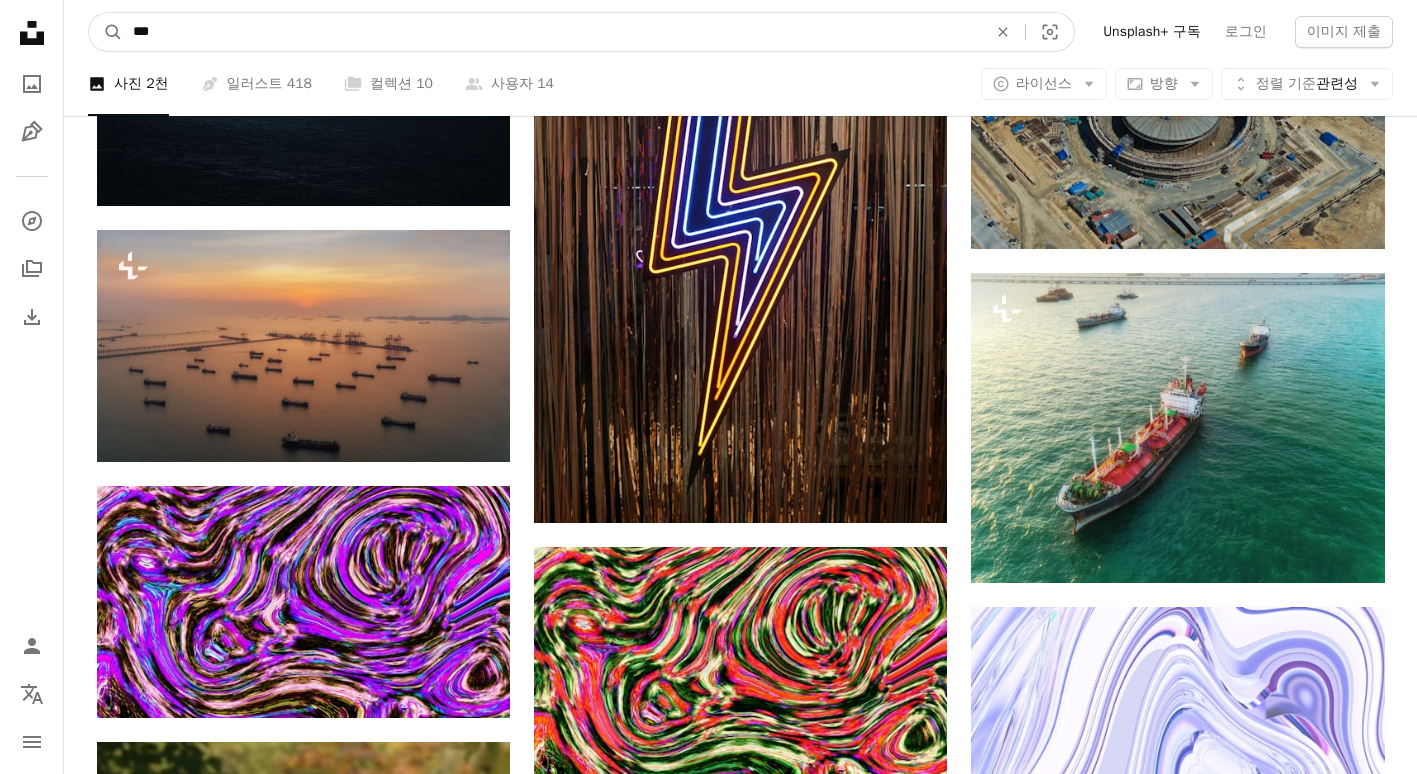 click on "***" at bounding box center [552, 32] 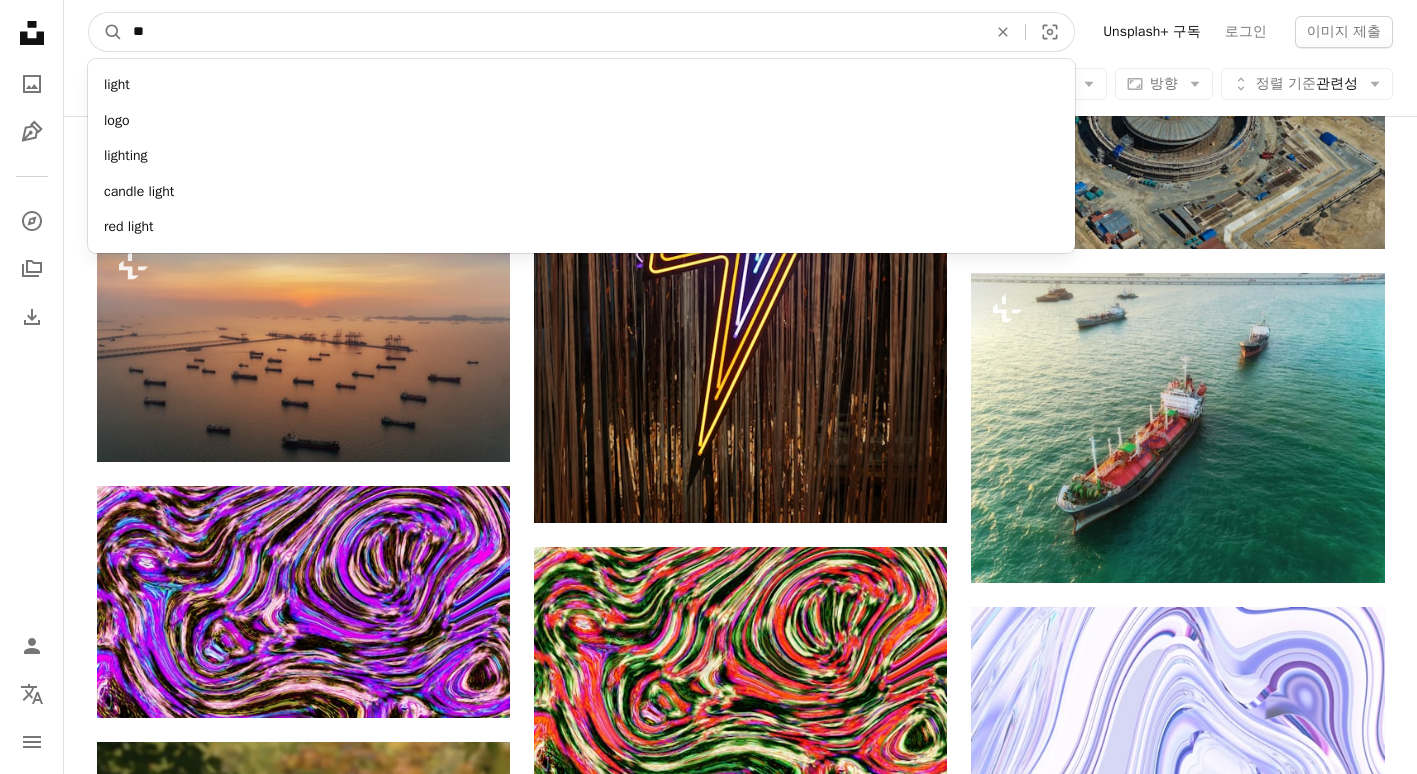 type on "*" 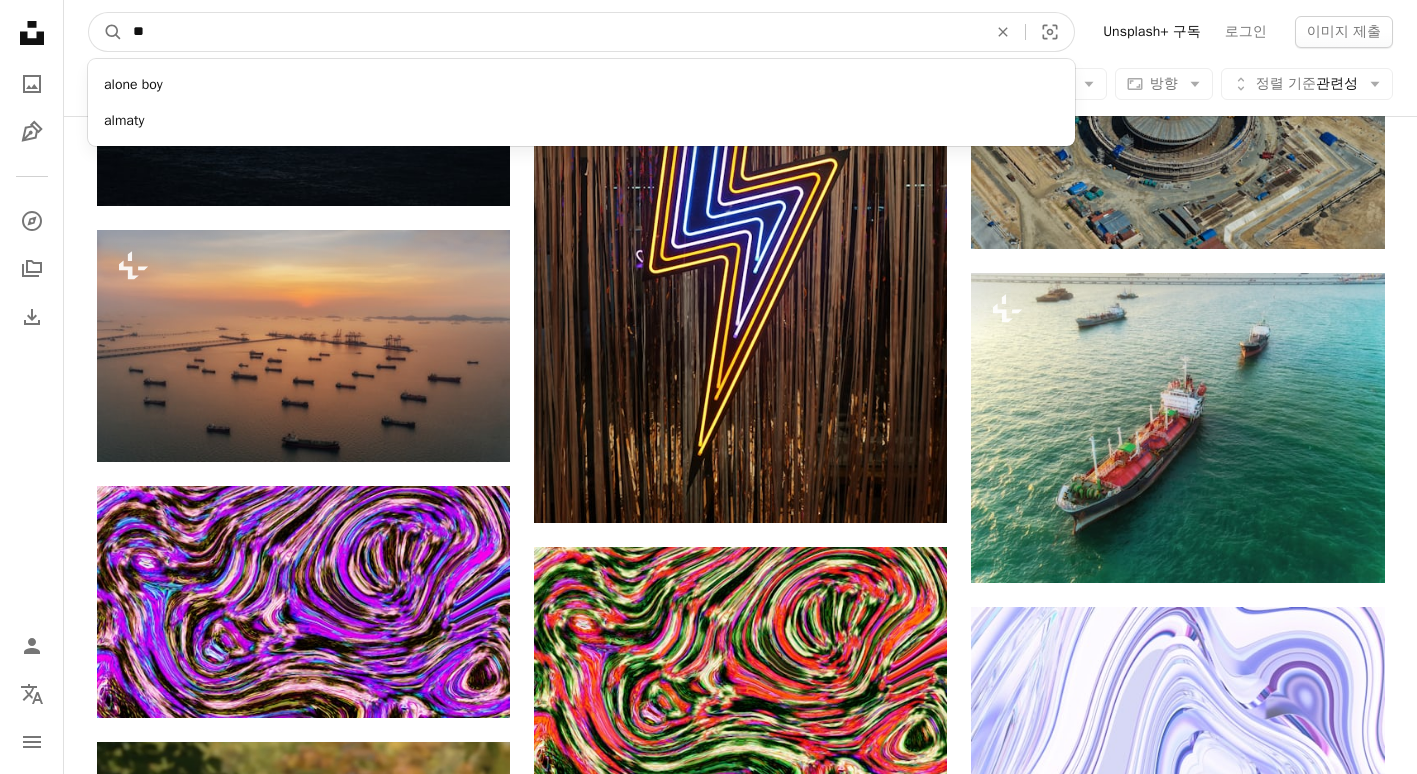 type on "*" 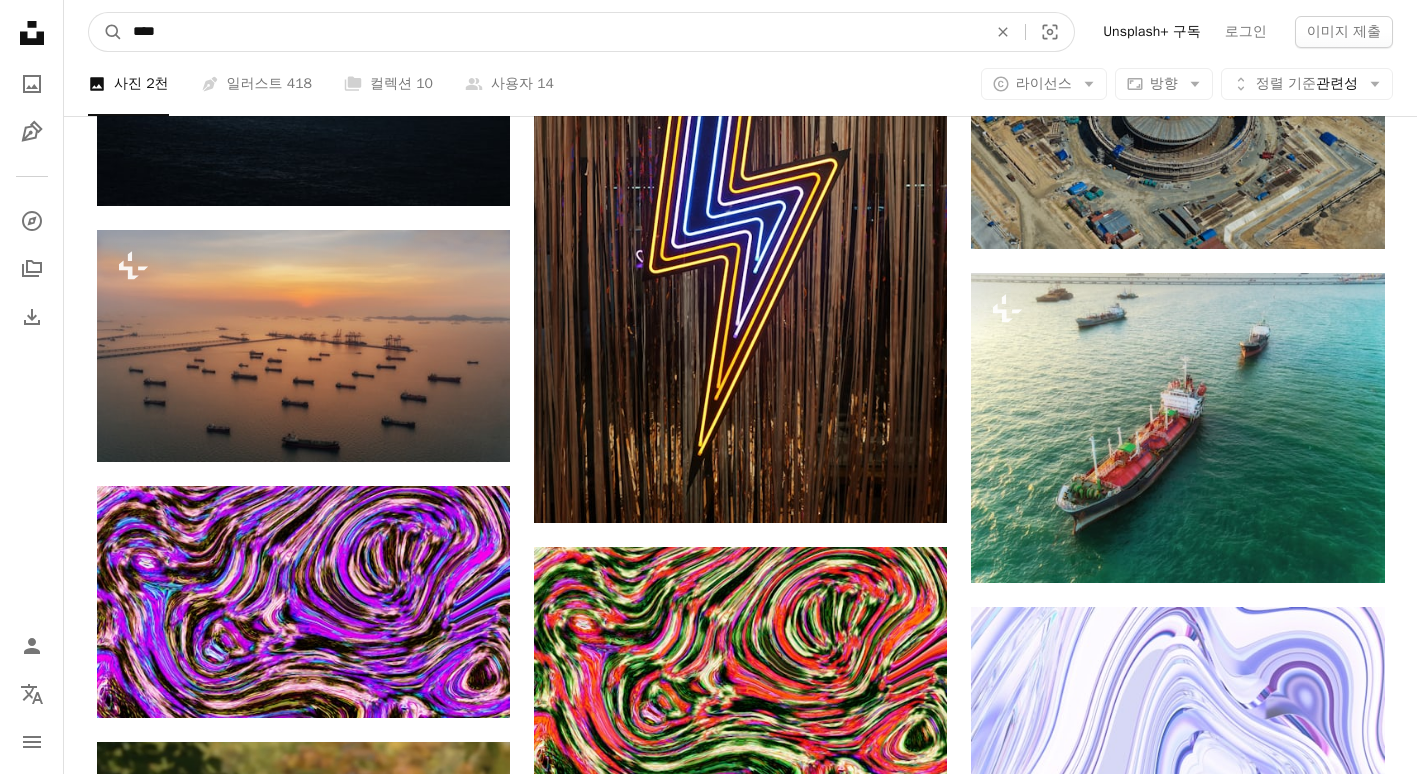 type on "****" 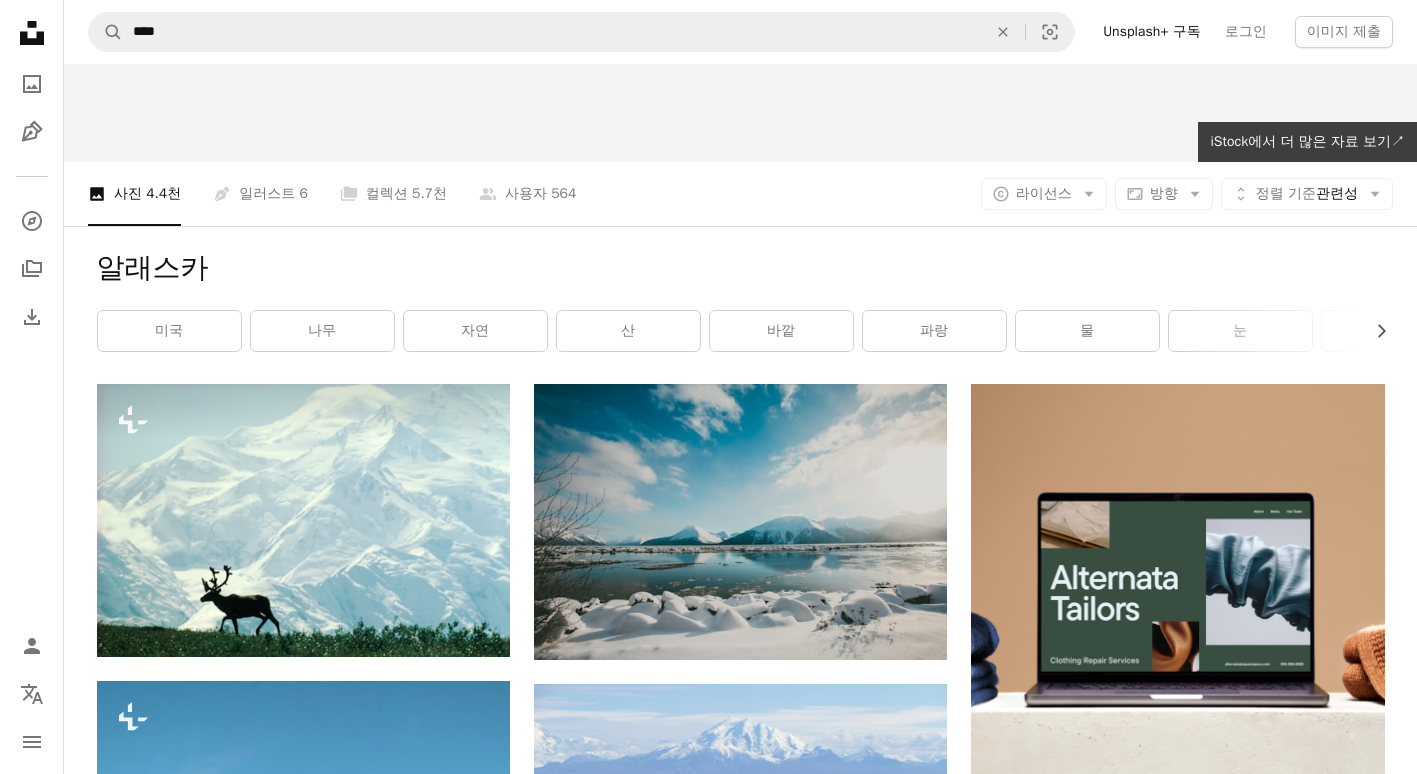 scroll, scrollTop: 300, scrollLeft: 0, axis: vertical 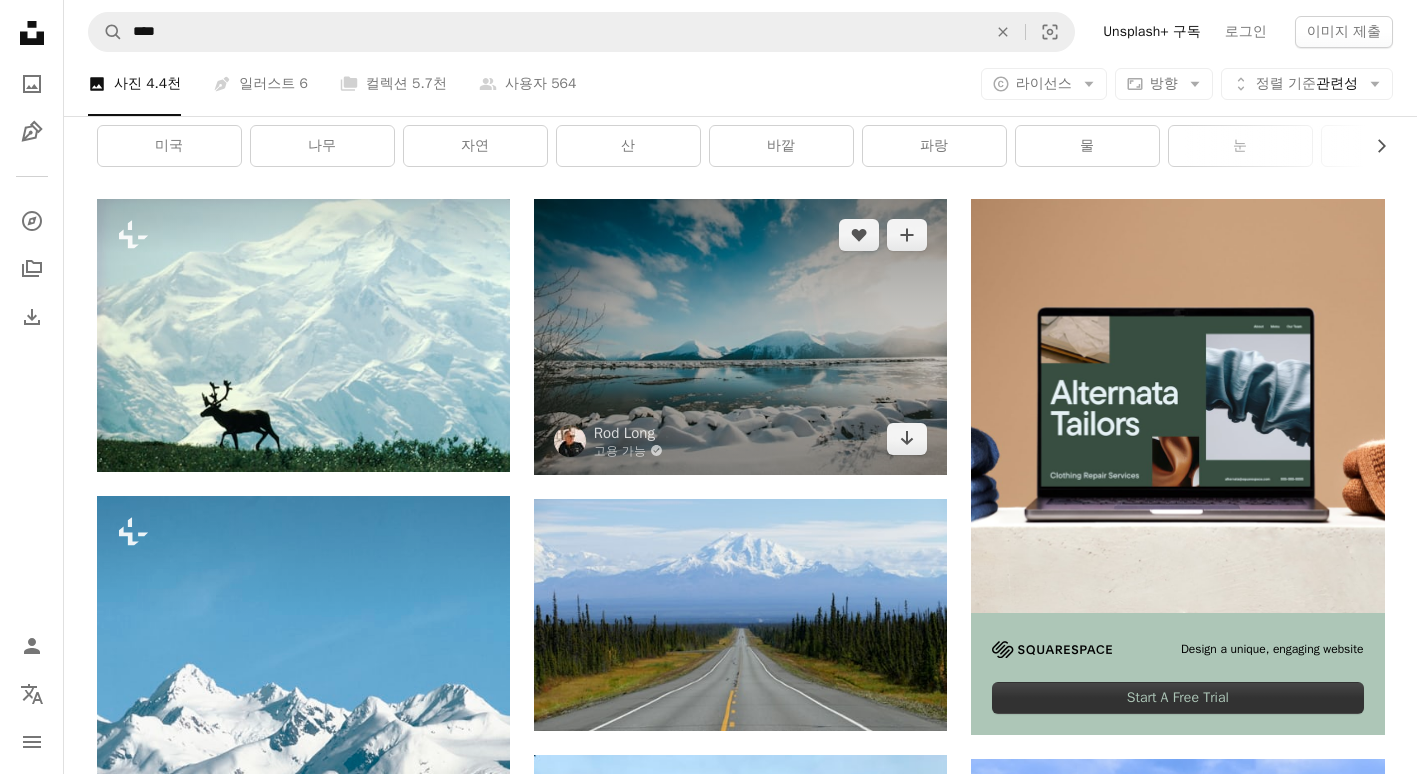 click at bounding box center (740, 336) 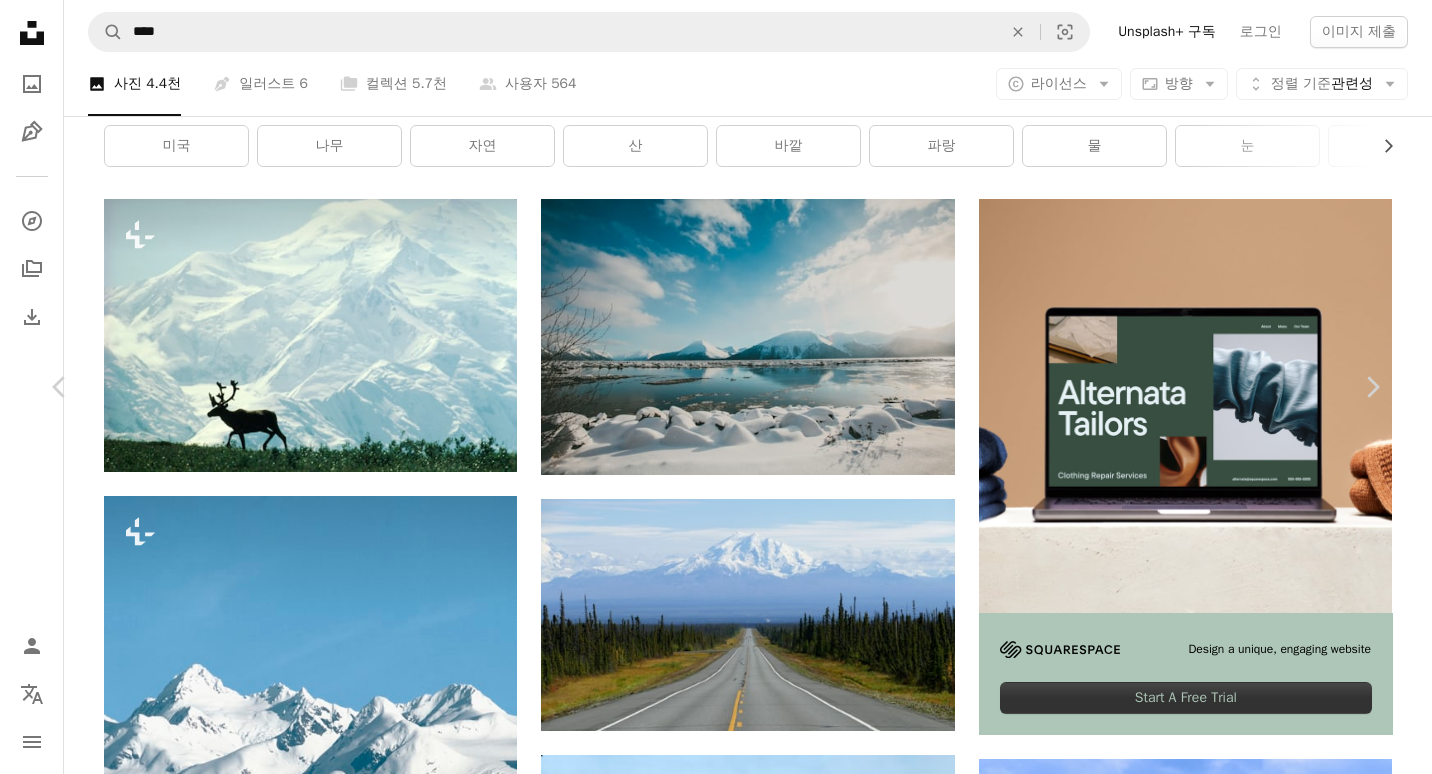 click on "무료 다운로드" at bounding box center (1182, 4040) 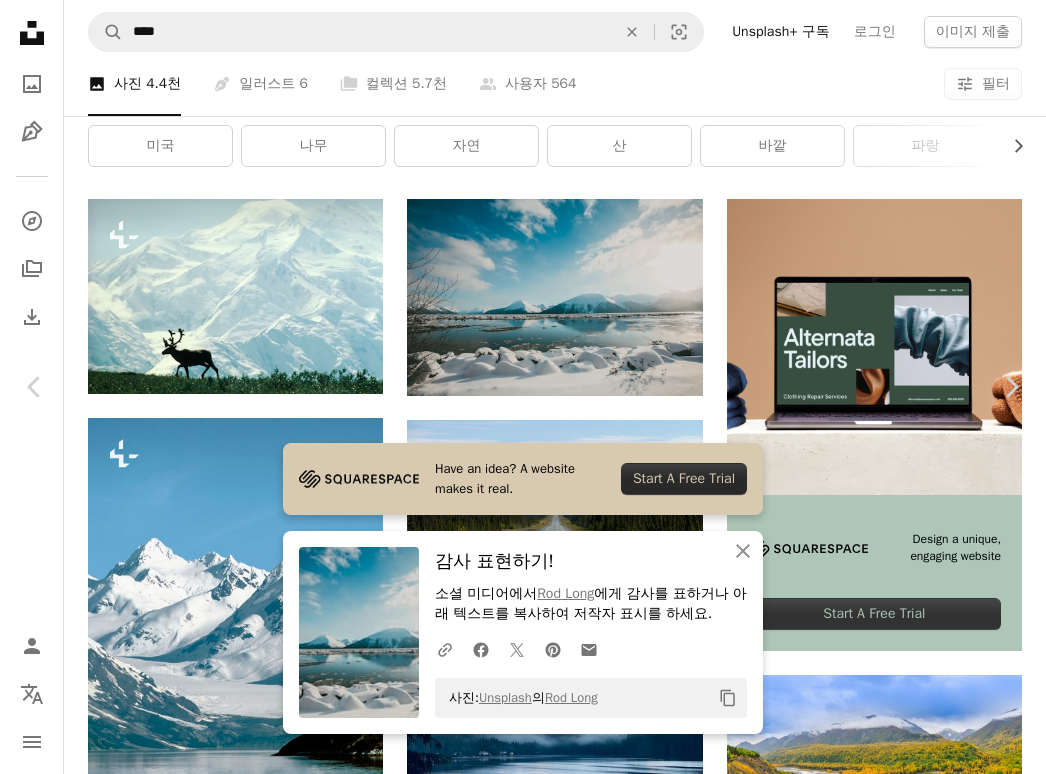 click on "An X shape" at bounding box center [20, 20] 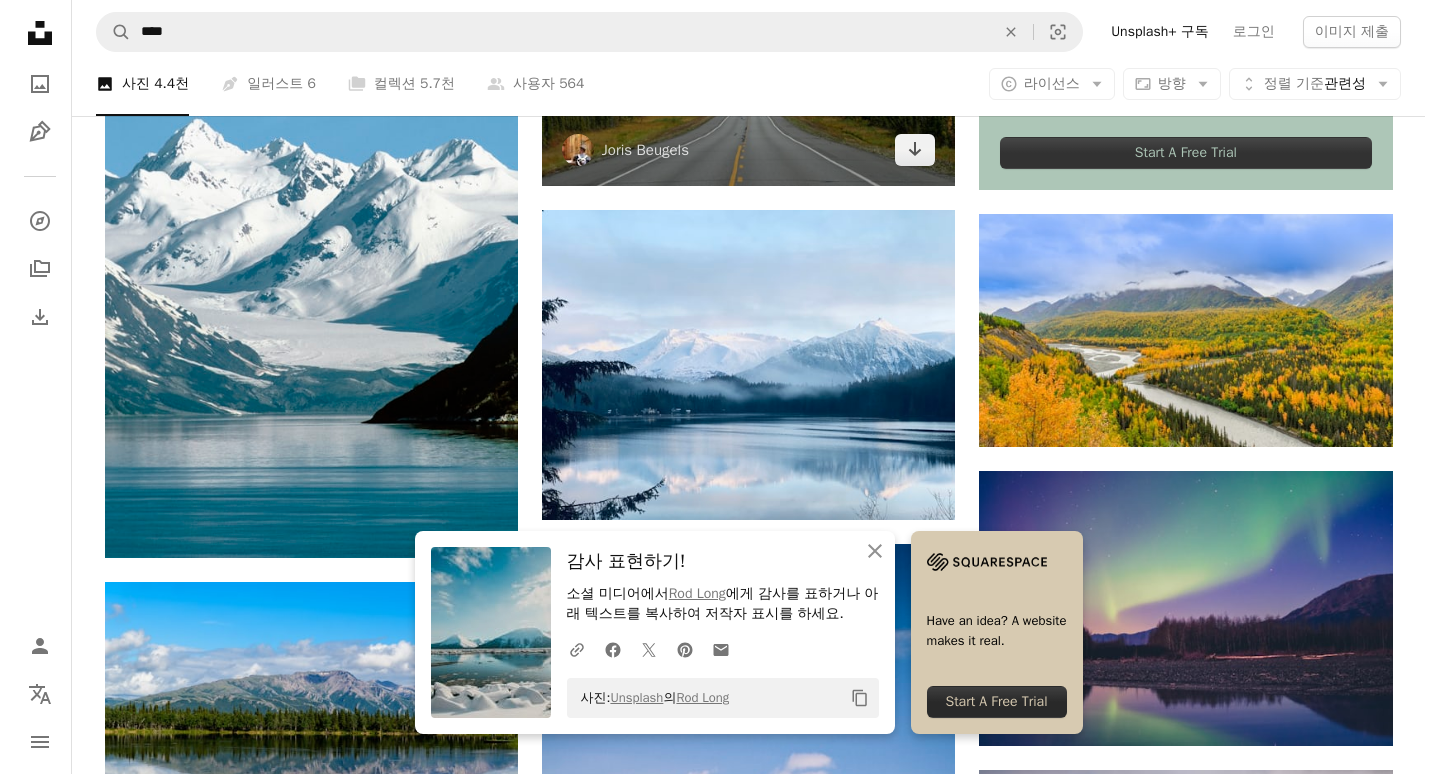 scroll, scrollTop: 900, scrollLeft: 0, axis: vertical 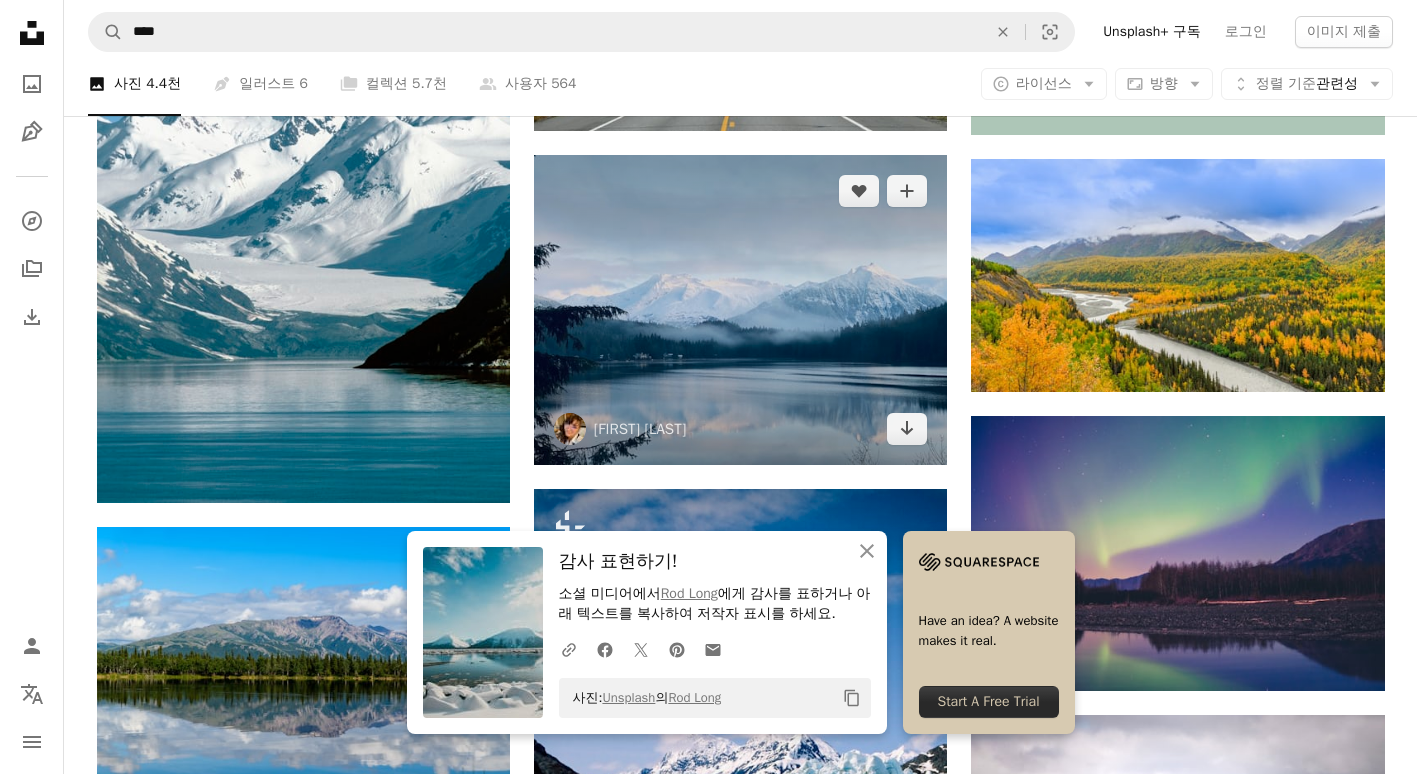 click at bounding box center (740, 310) 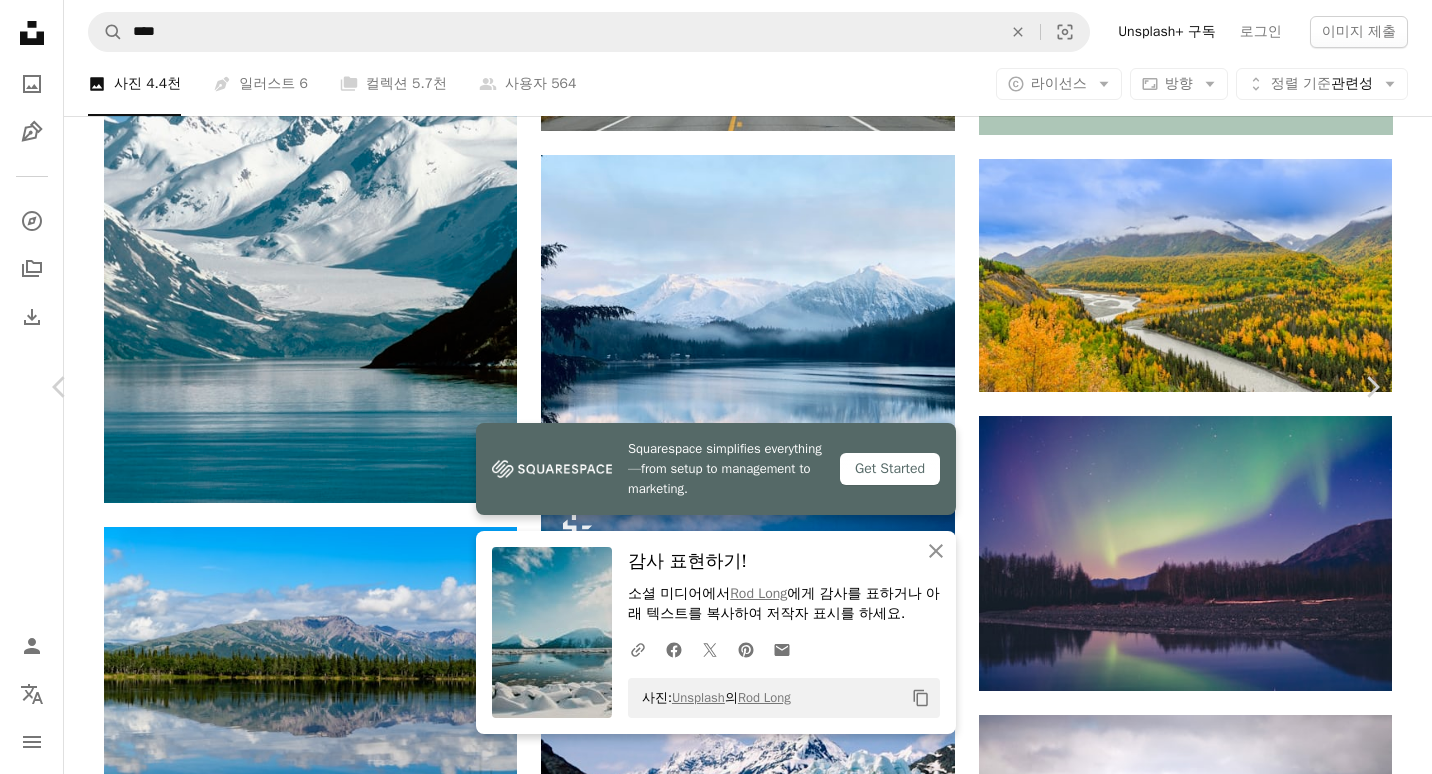 click on "무료 다운로드" at bounding box center (1182, 3440) 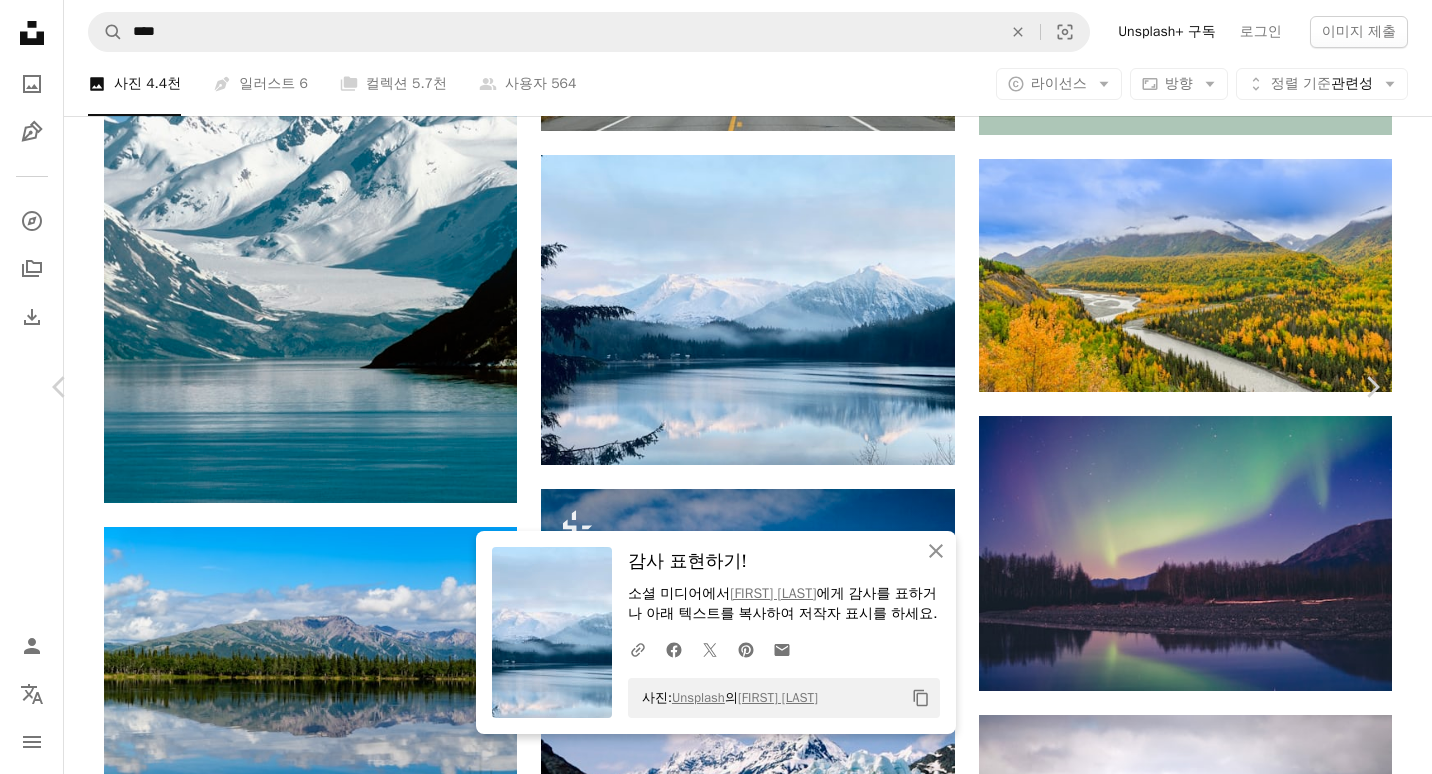 click on "An X shape" at bounding box center (20, 20) 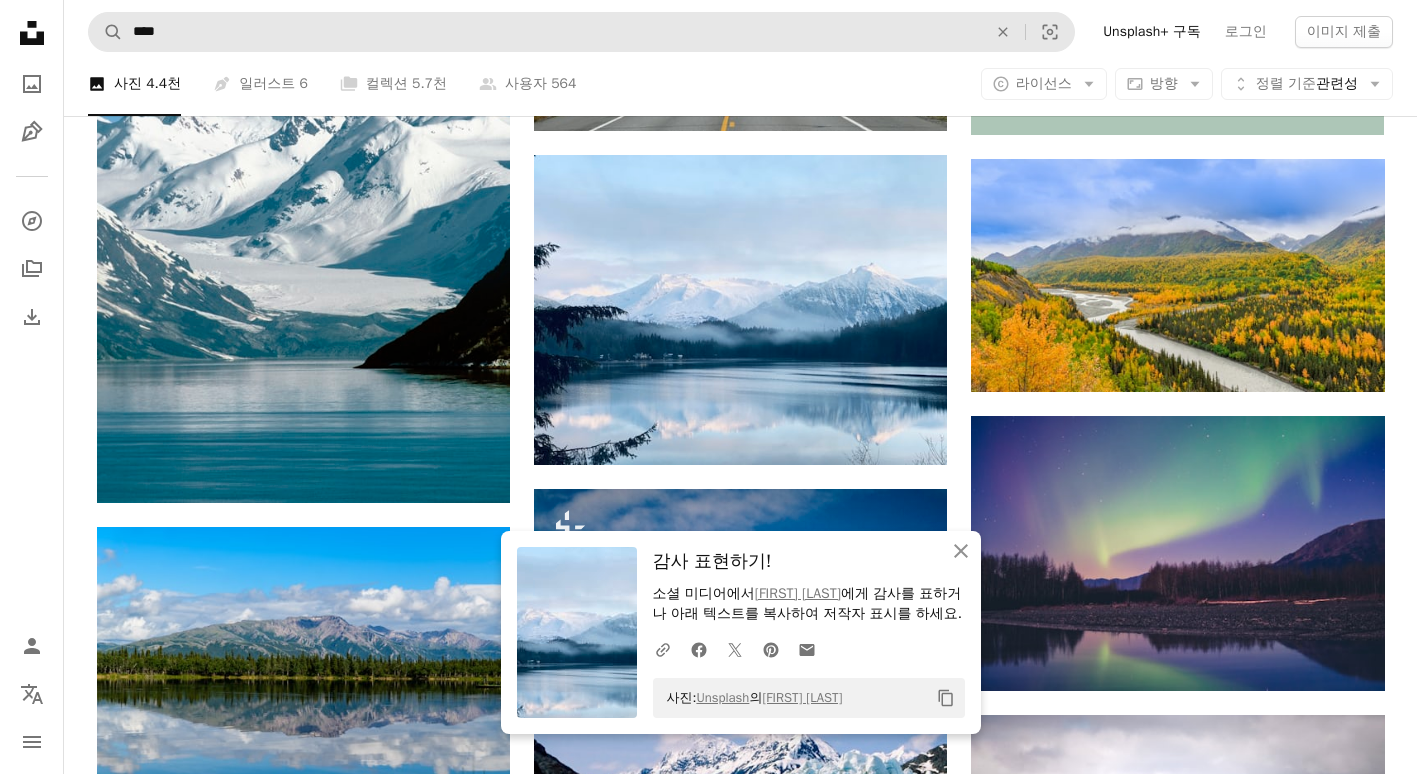 scroll, scrollTop: 800, scrollLeft: 0, axis: vertical 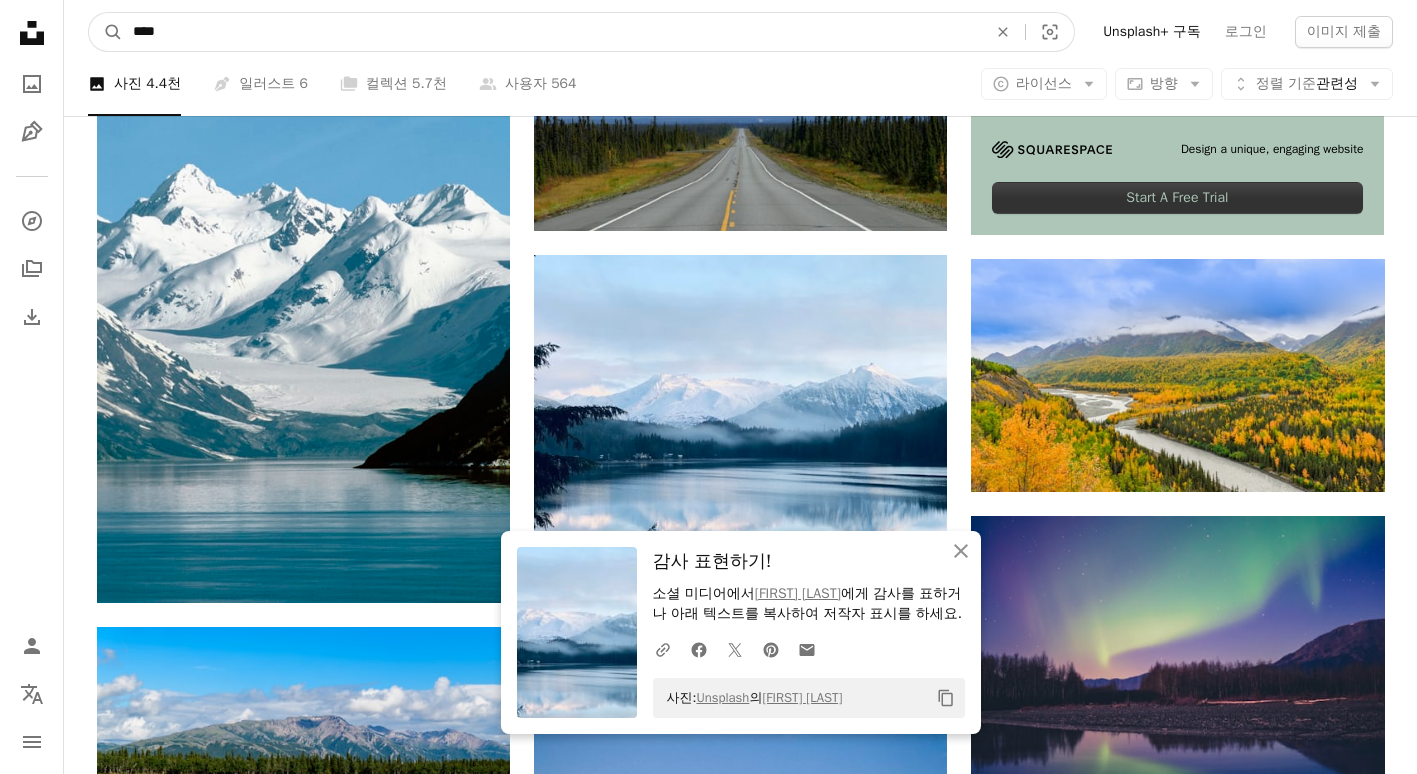 drag, startPoint x: 49, startPoint y: 14, endPoint x: 0, endPoint y: 0, distance: 50.96077 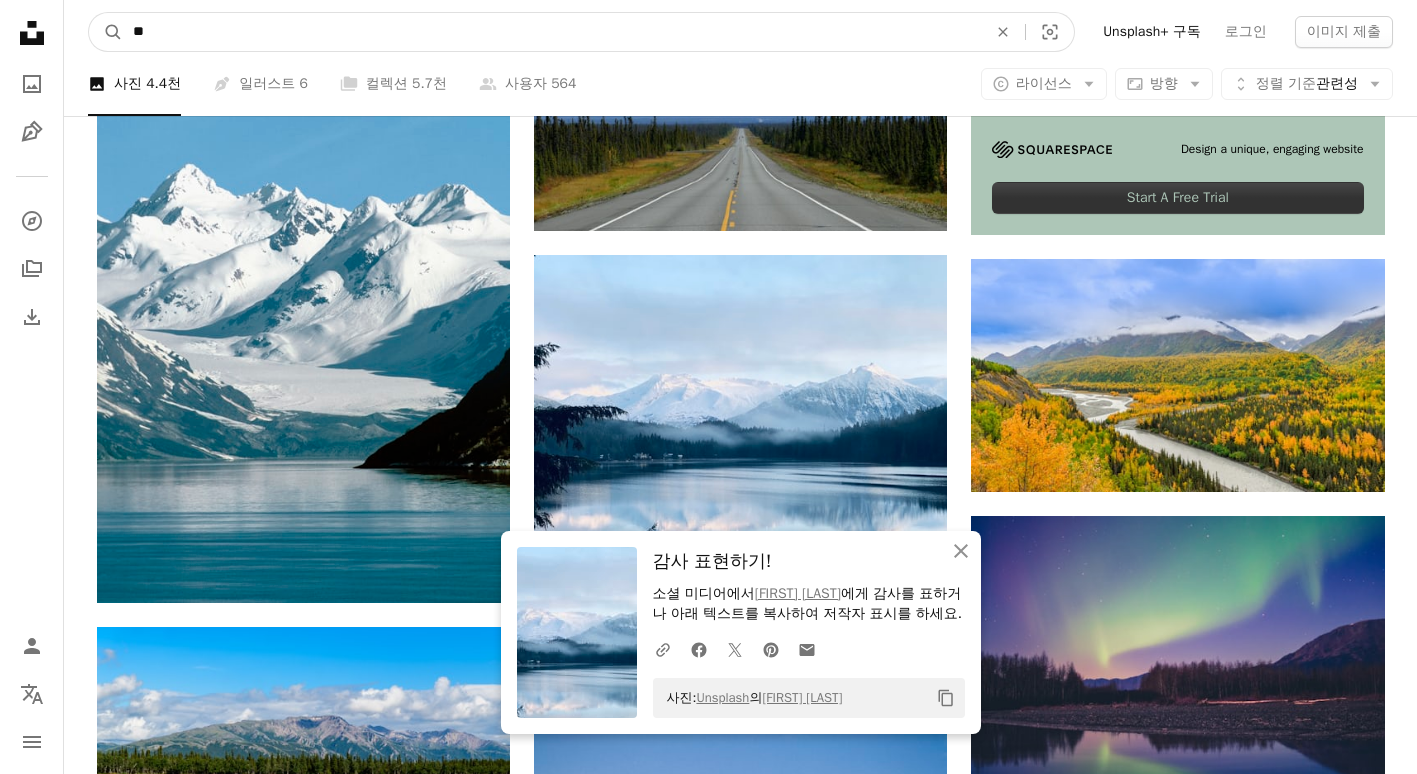 type on "**" 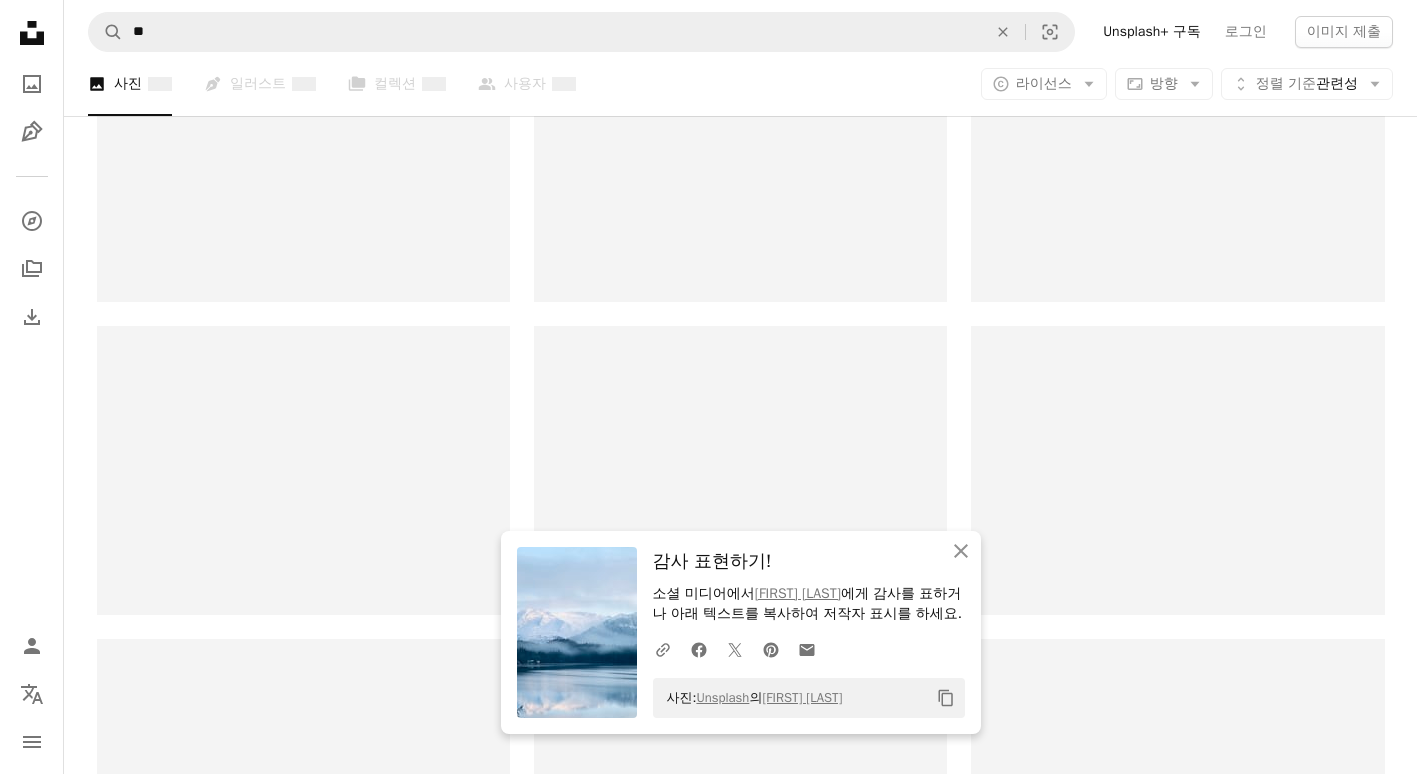 scroll, scrollTop: 0, scrollLeft: 0, axis: both 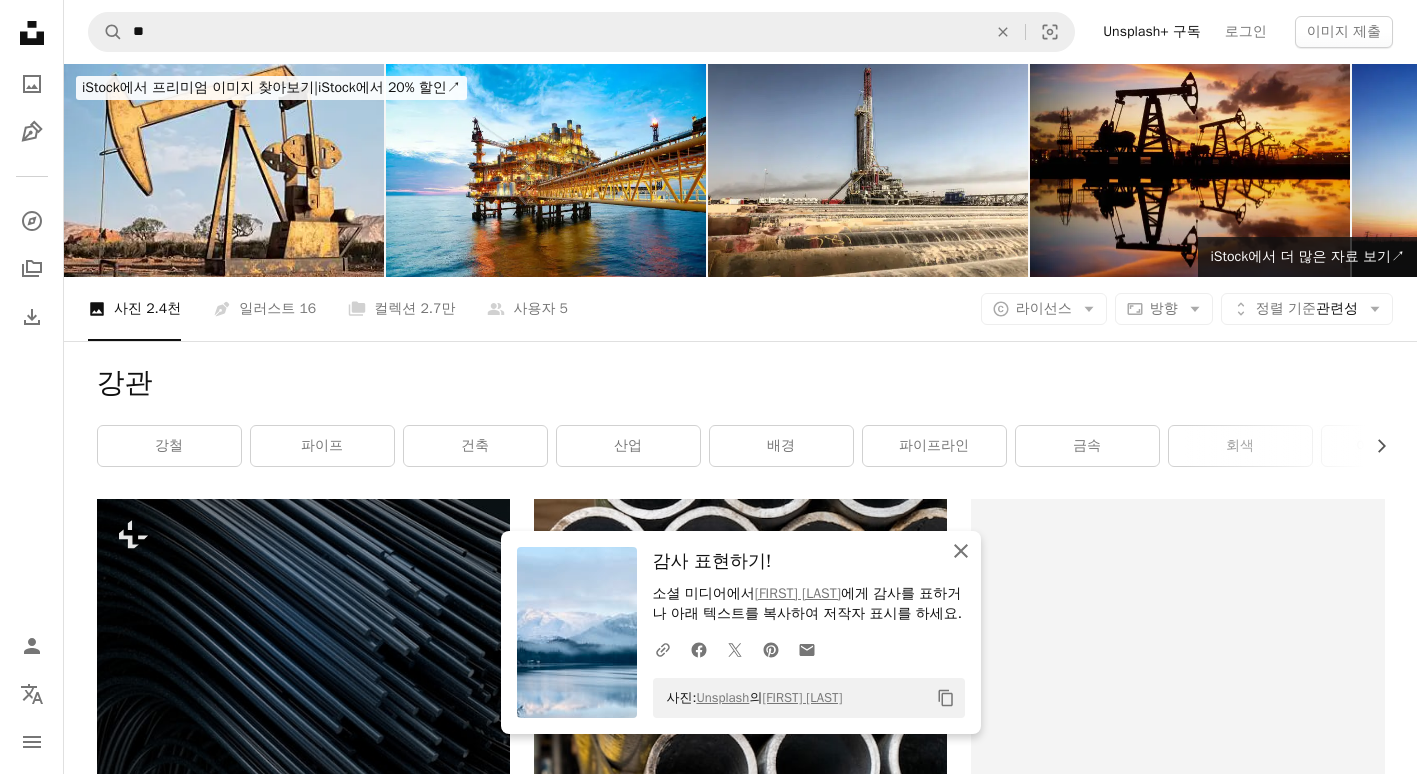 click 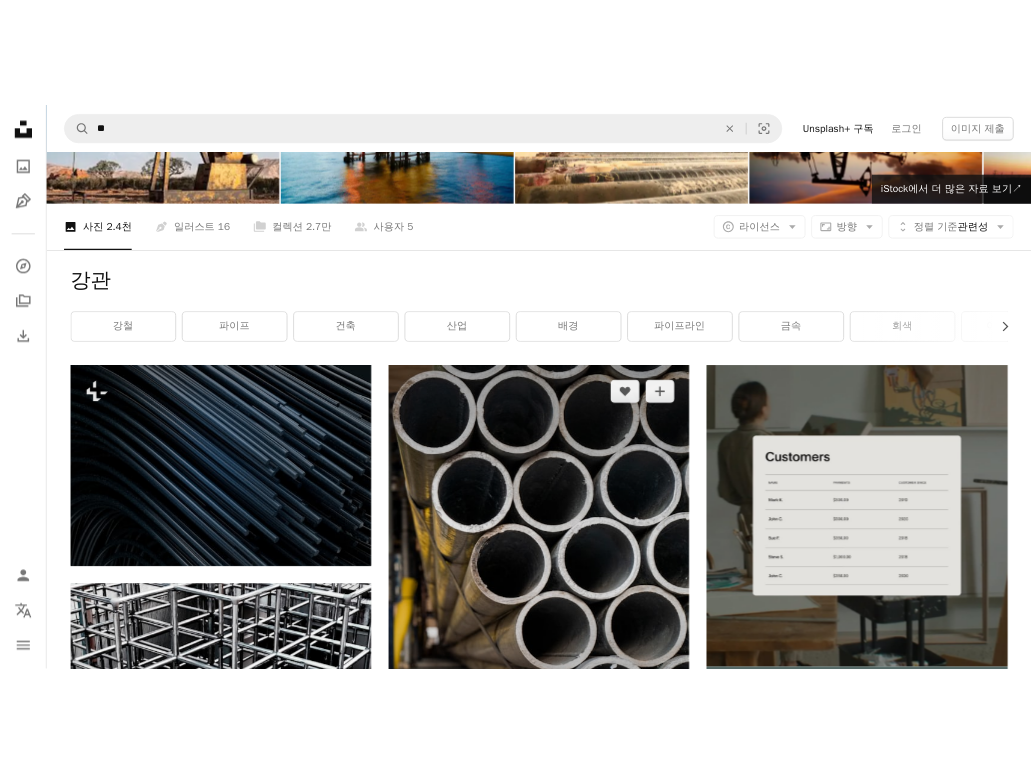 scroll, scrollTop: 400, scrollLeft: 0, axis: vertical 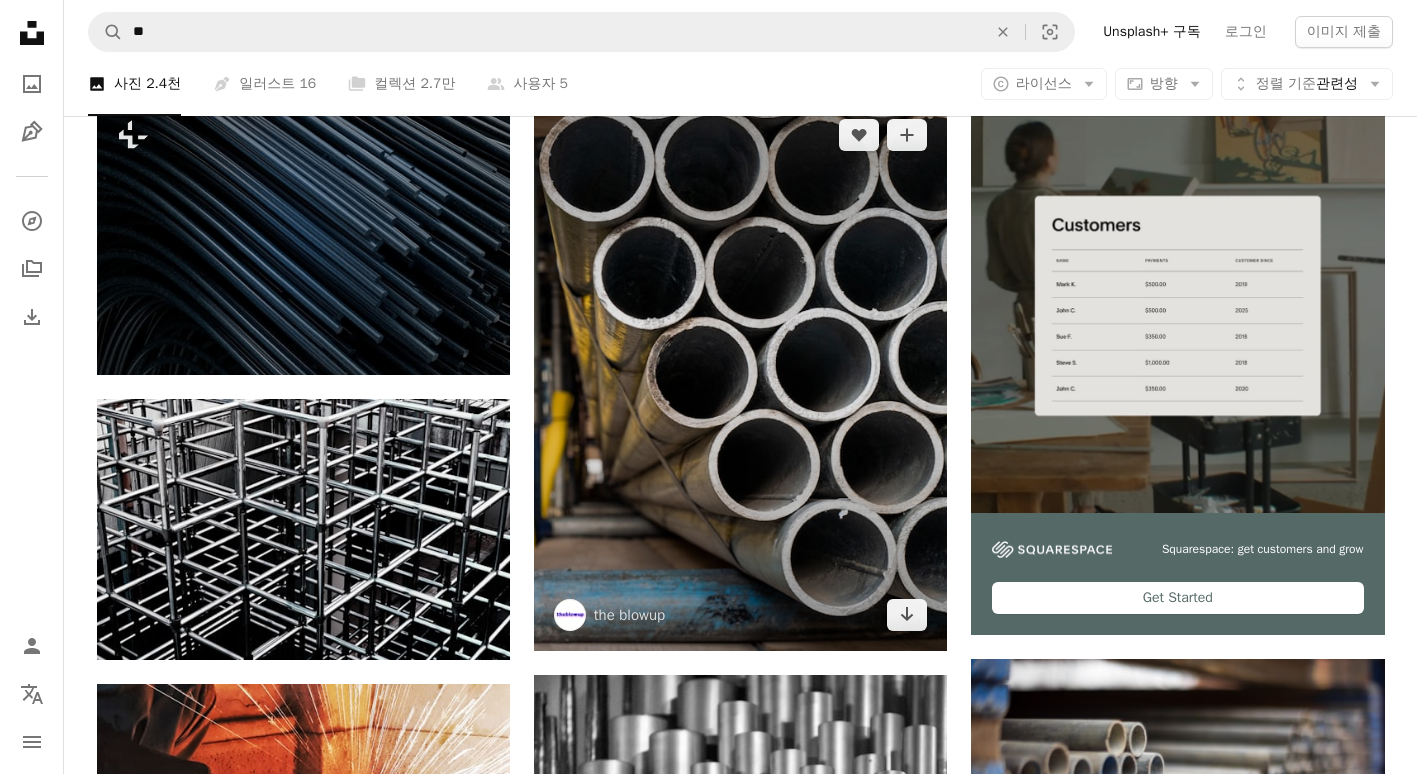 click at bounding box center [740, 374] 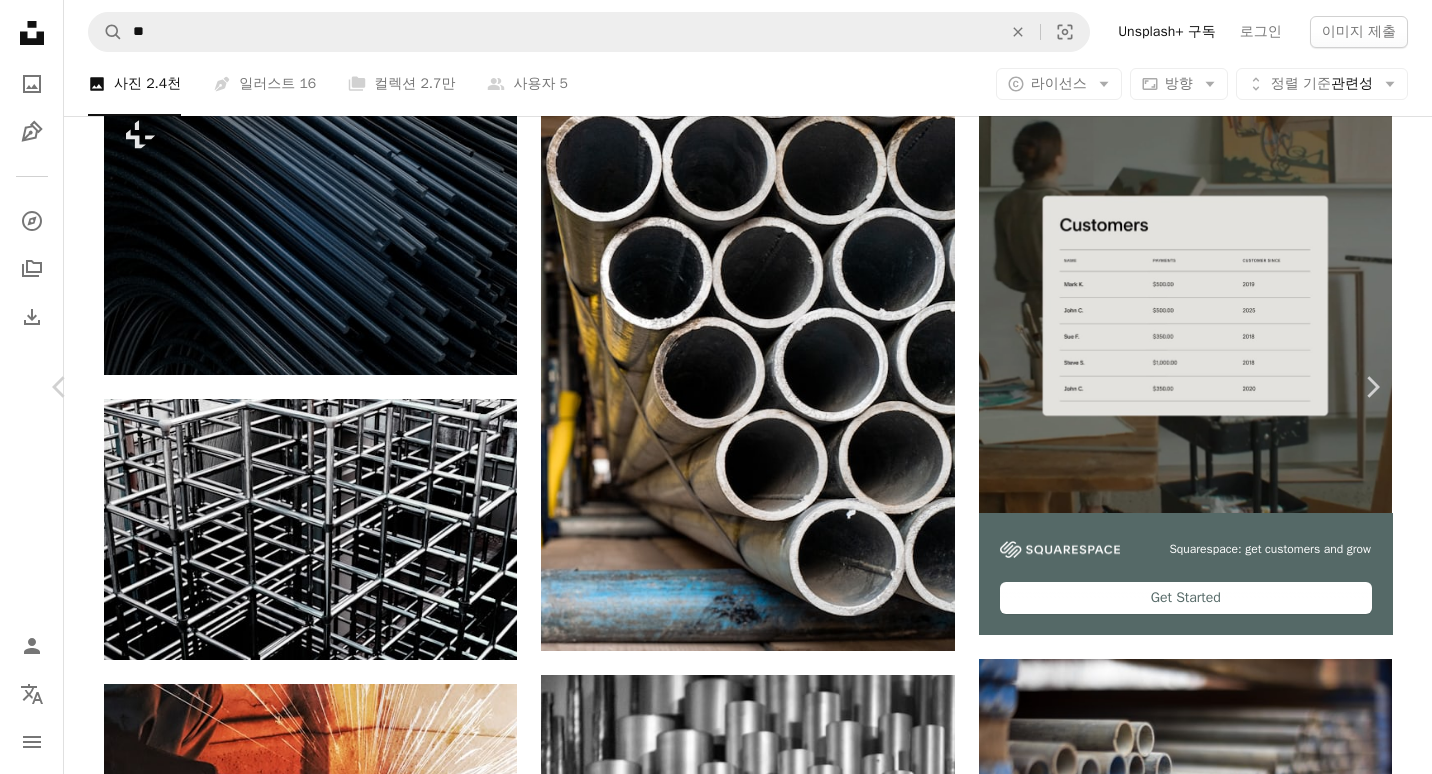 click on "무료 다운로드" at bounding box center [1182, 4417] 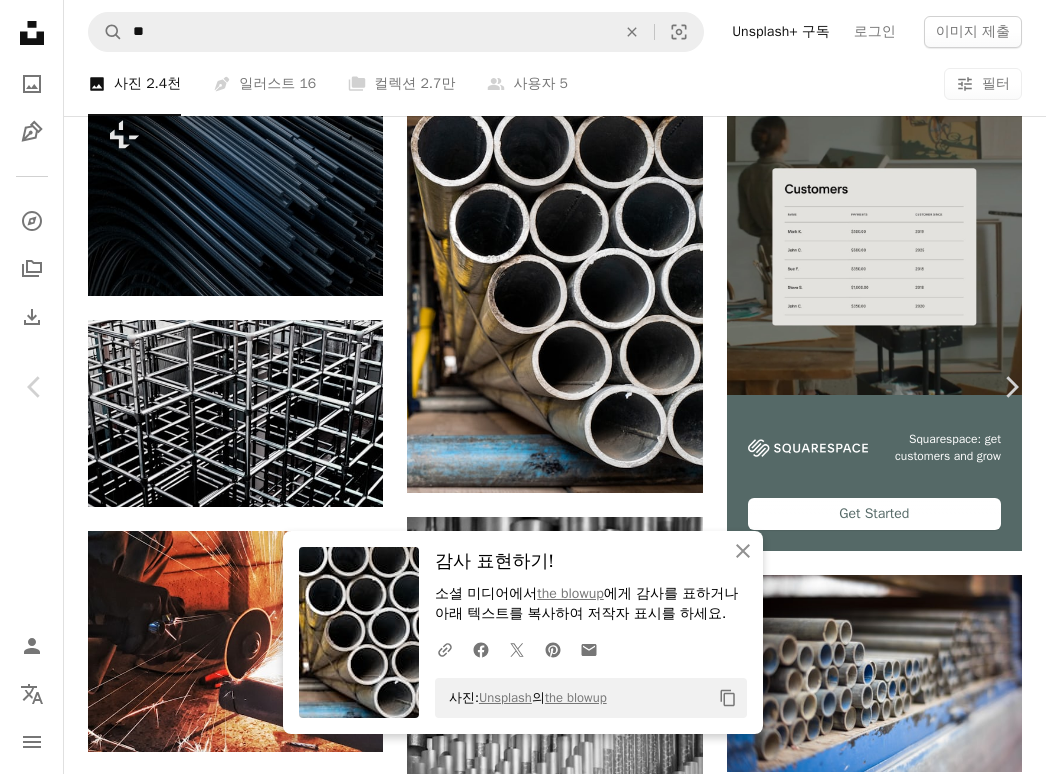click on "An X shape" at bounding box center (20, 20) 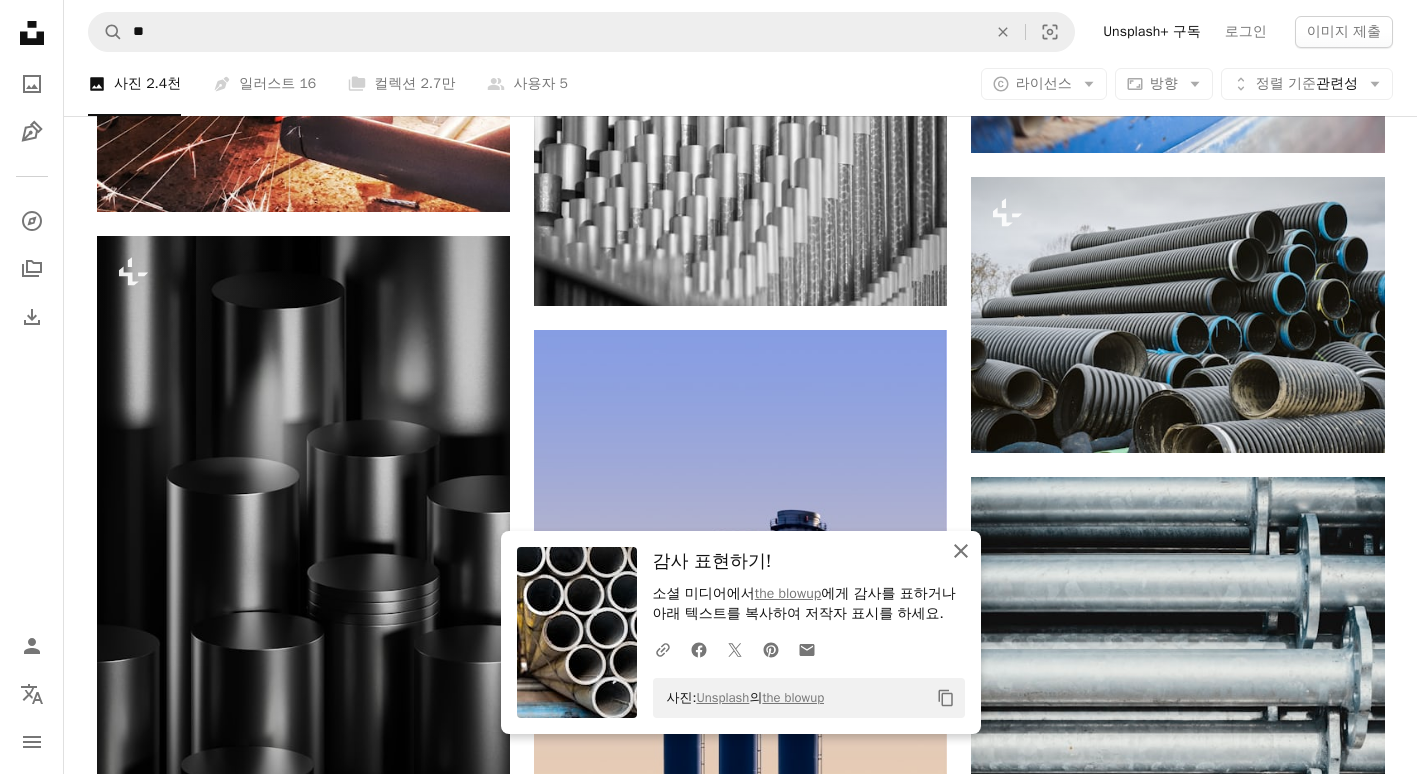 click on "An X shape" 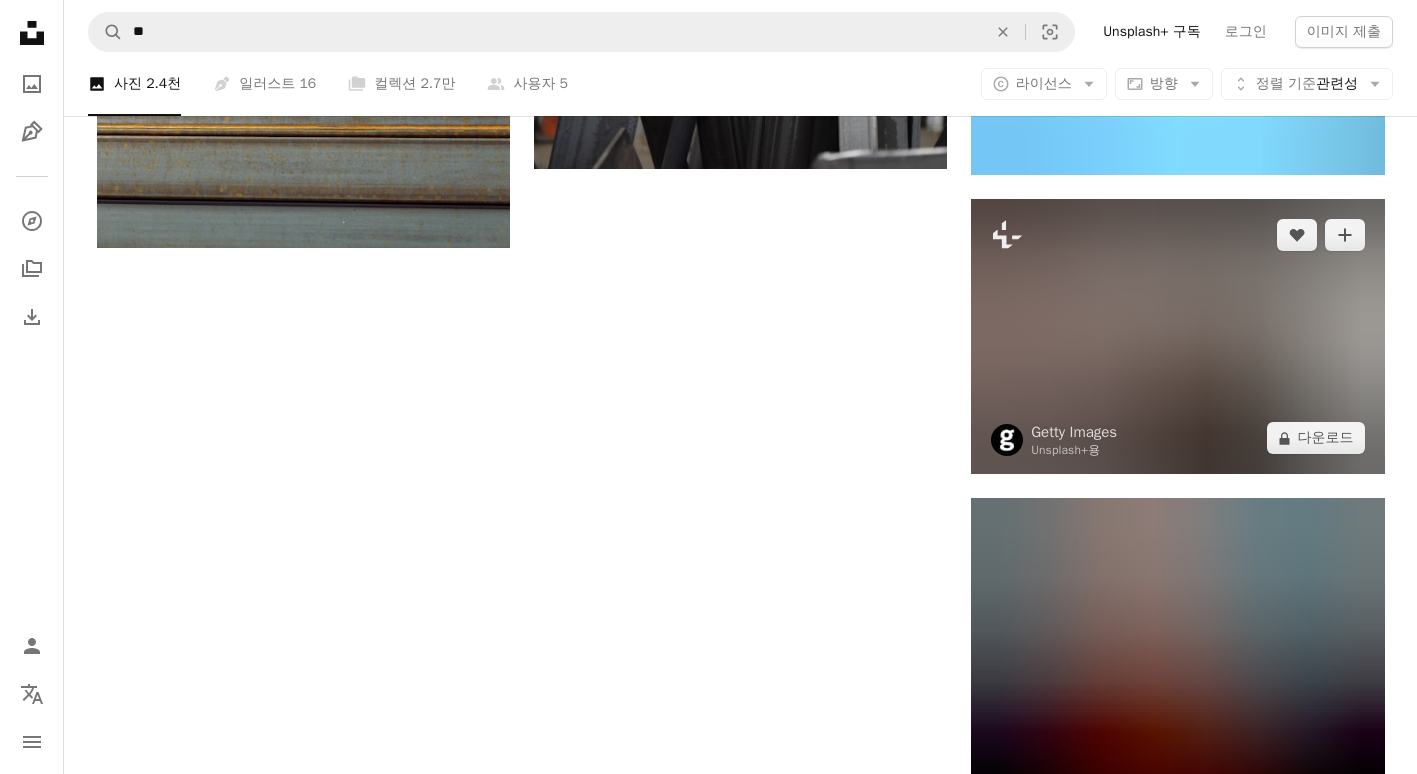 scroll, scrollTop: 2982, scrollLeft: 0, axis: vertical 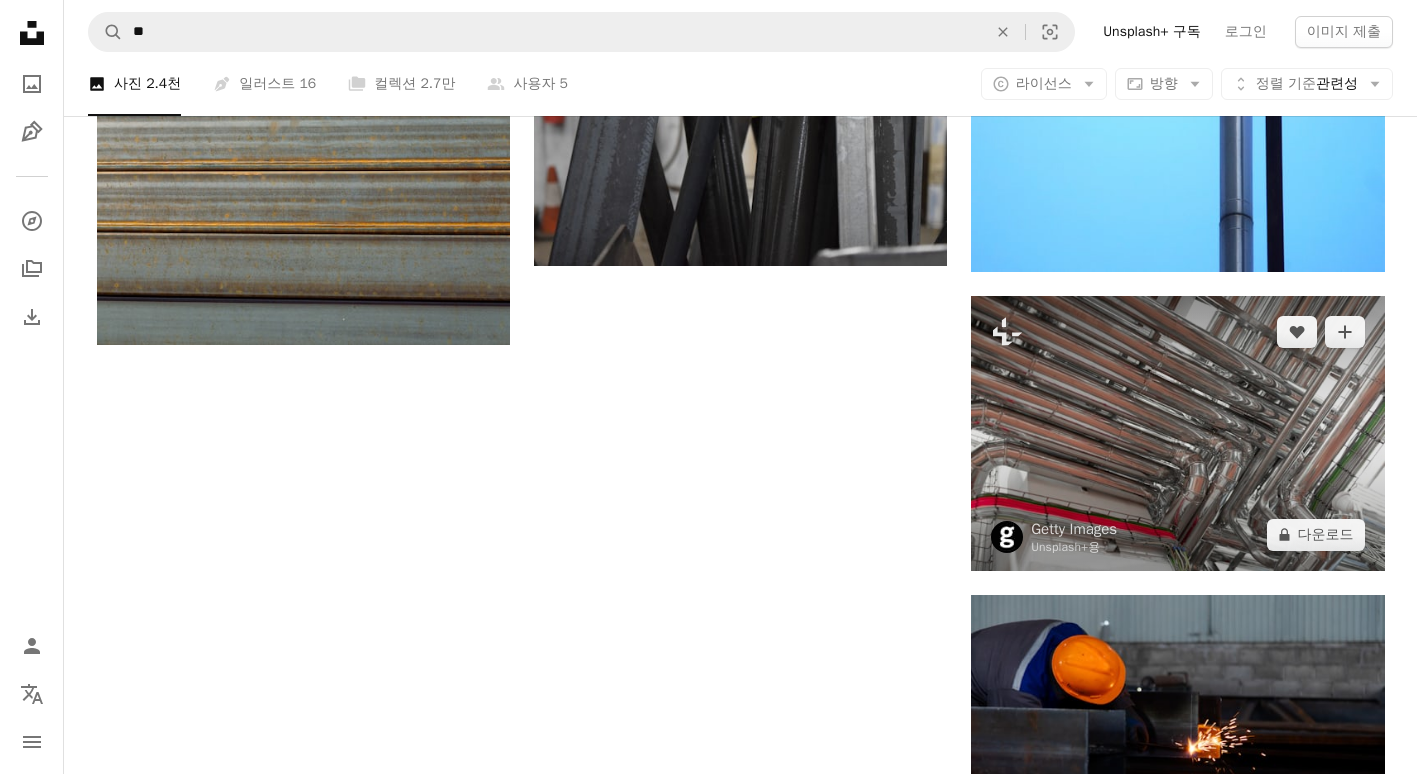 click at bounding box center [1177, 433] 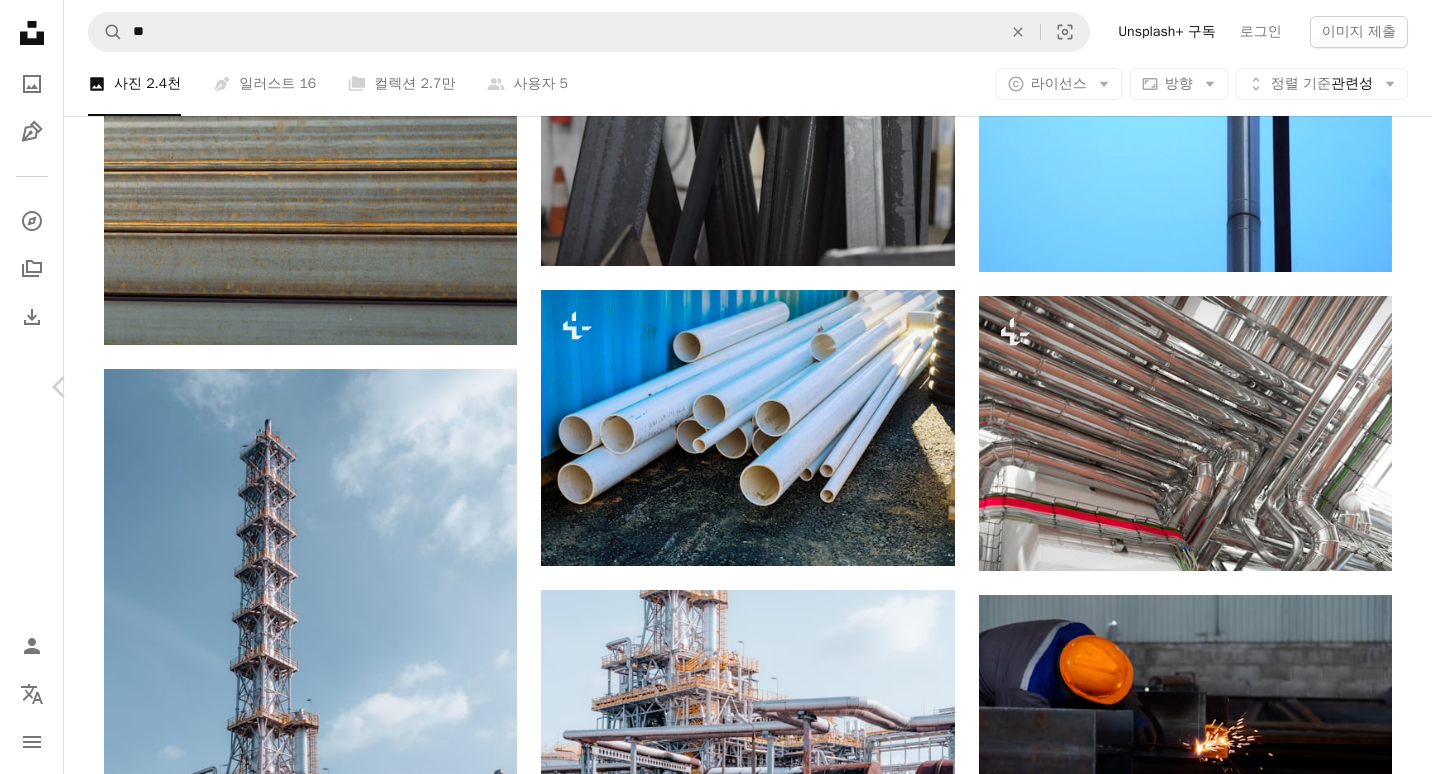 drag, startPoint x: 16, startPoint y: 14, endPoint x: 54, endPoint y: 38, distance: 44.94441 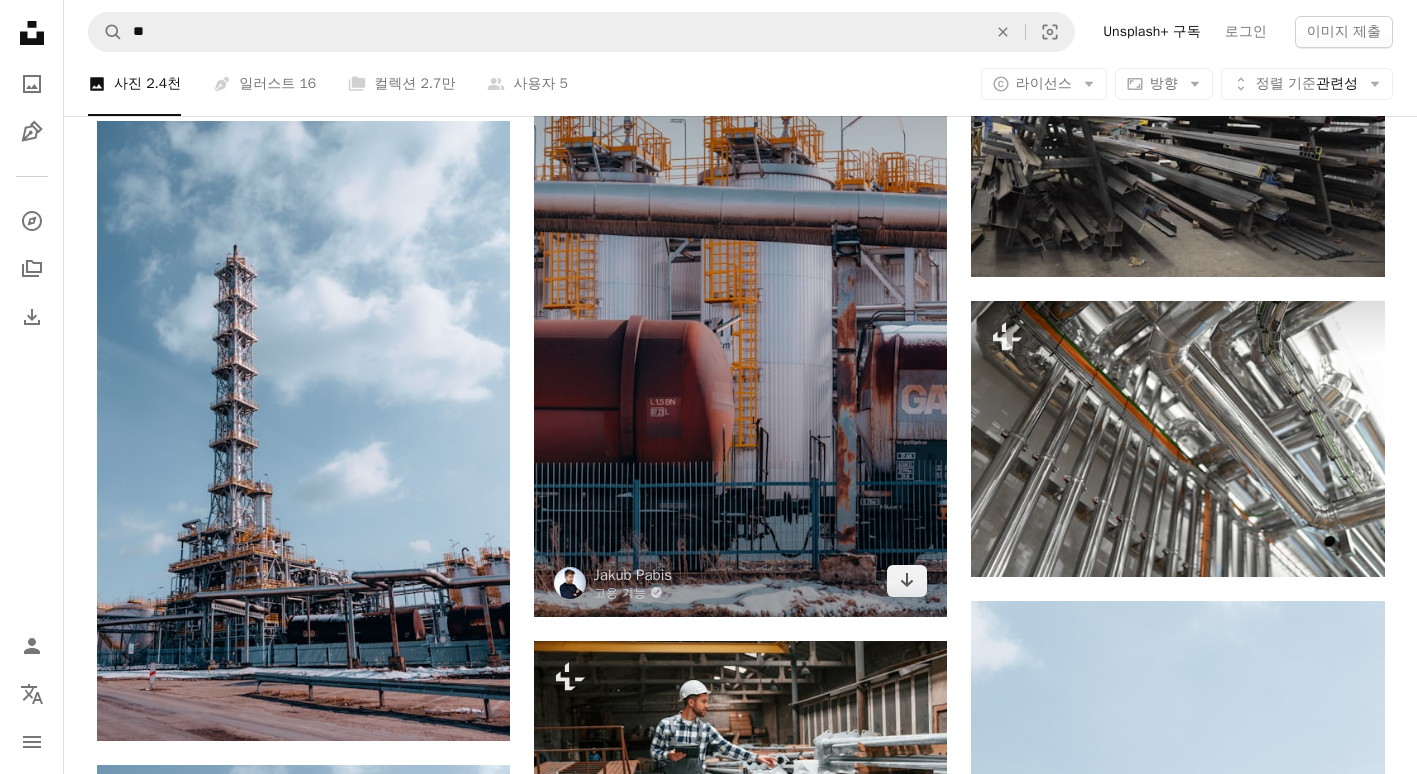 scroll, scrollTop: 3882, scrollLeft: 0, axis: vertical 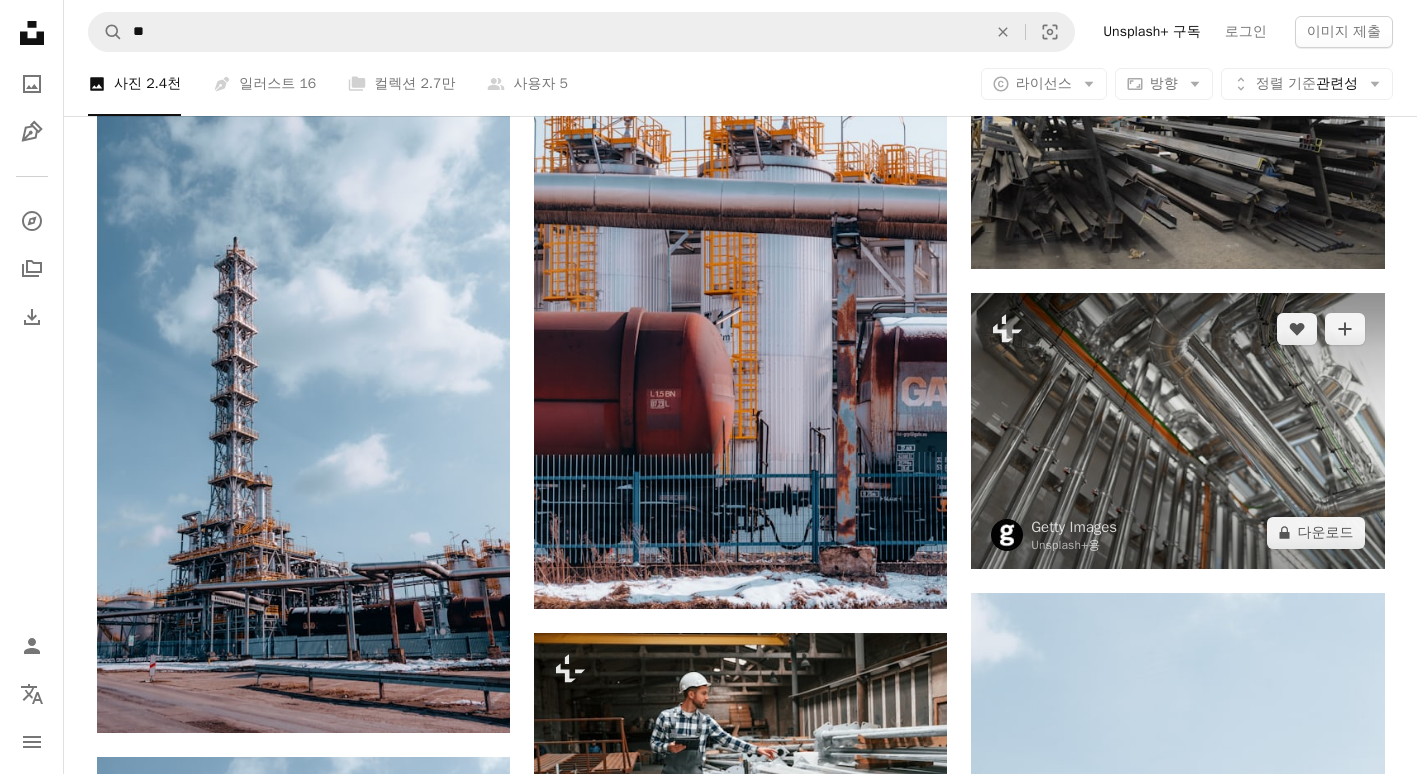 click at bounding box center (1177, 430) 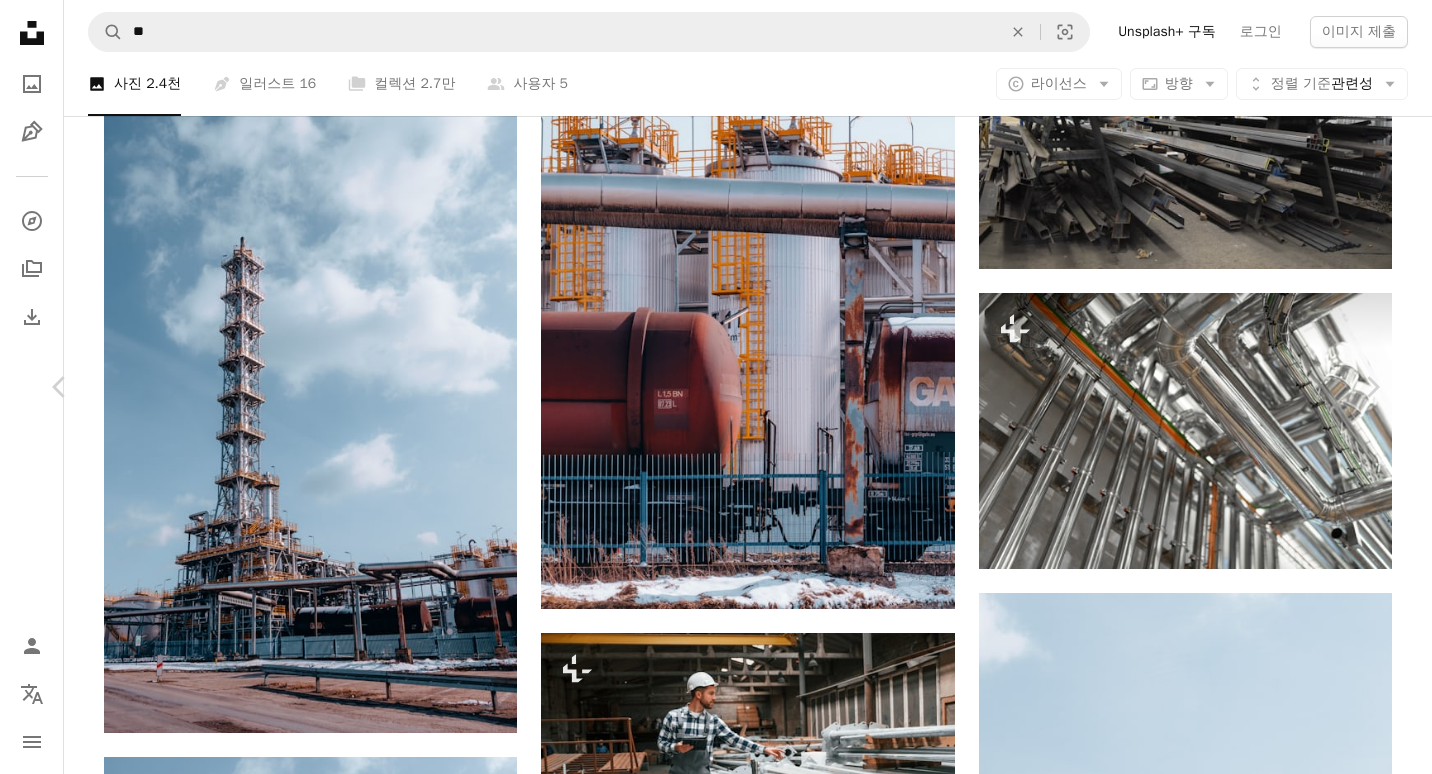 click on "A lock 다운로드" at bounding box center (1223, 4065) 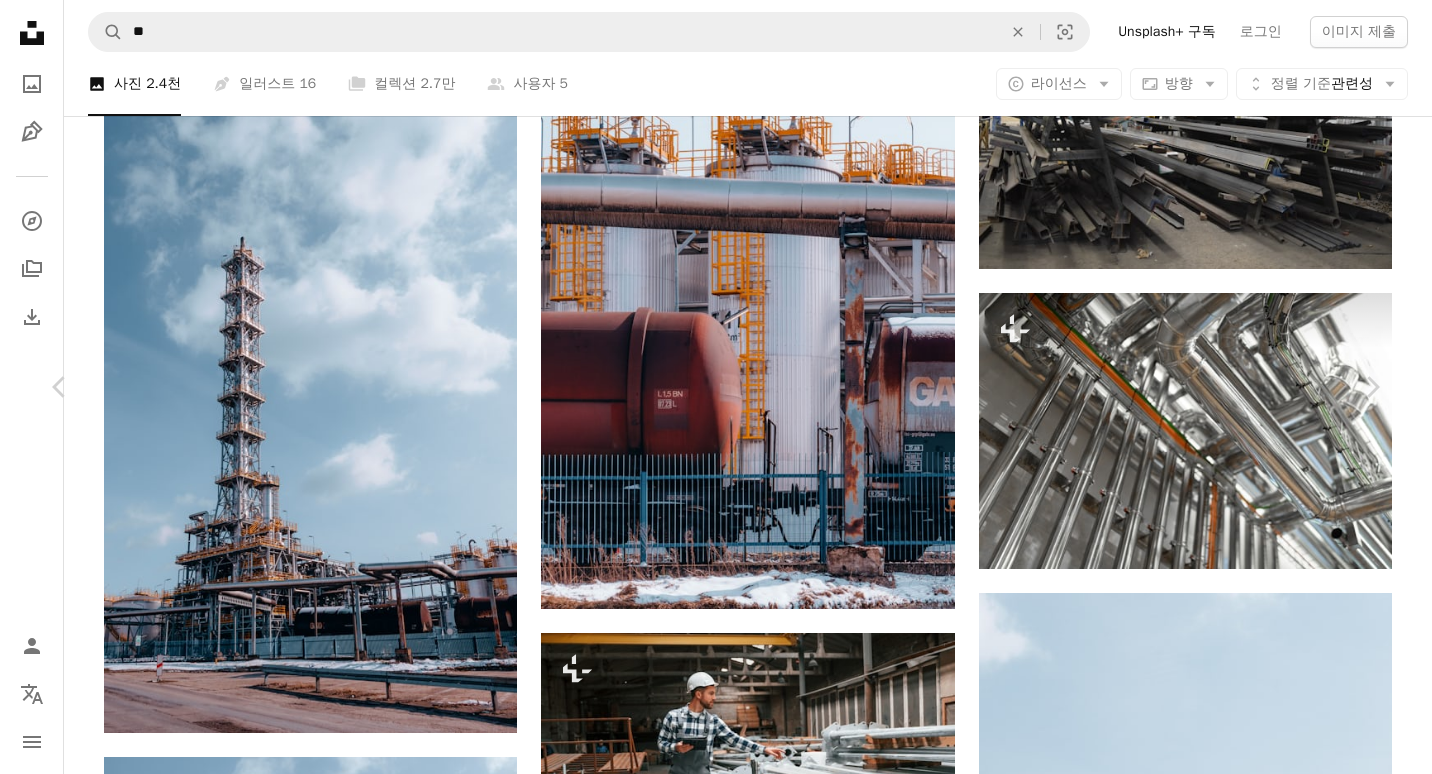 drag, startPoint x: 362, startPoint y: 77, endPoint x: 18, endPoint y: 53, distance: 344.83618 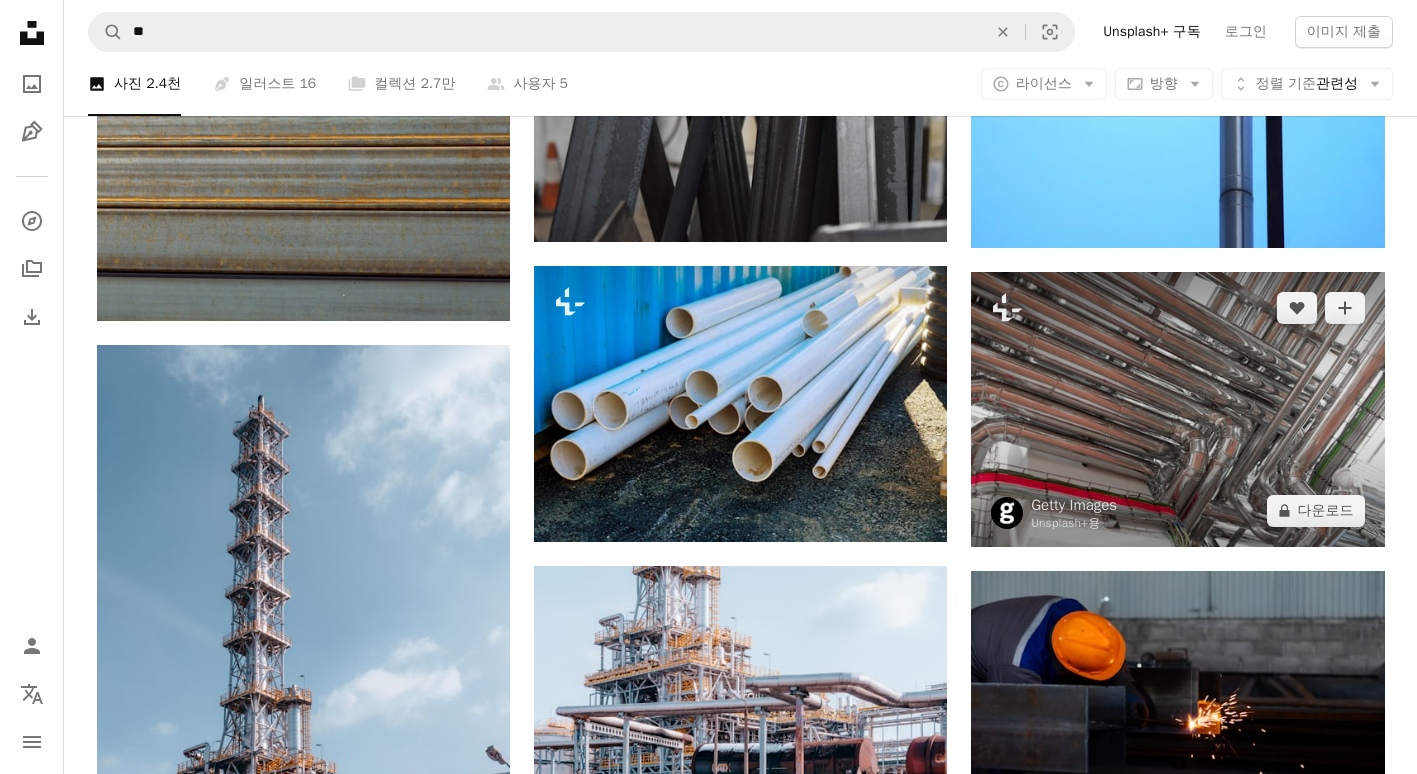 scroll, scrollTop: 2882, scrollLeft: 0, axis: vertical 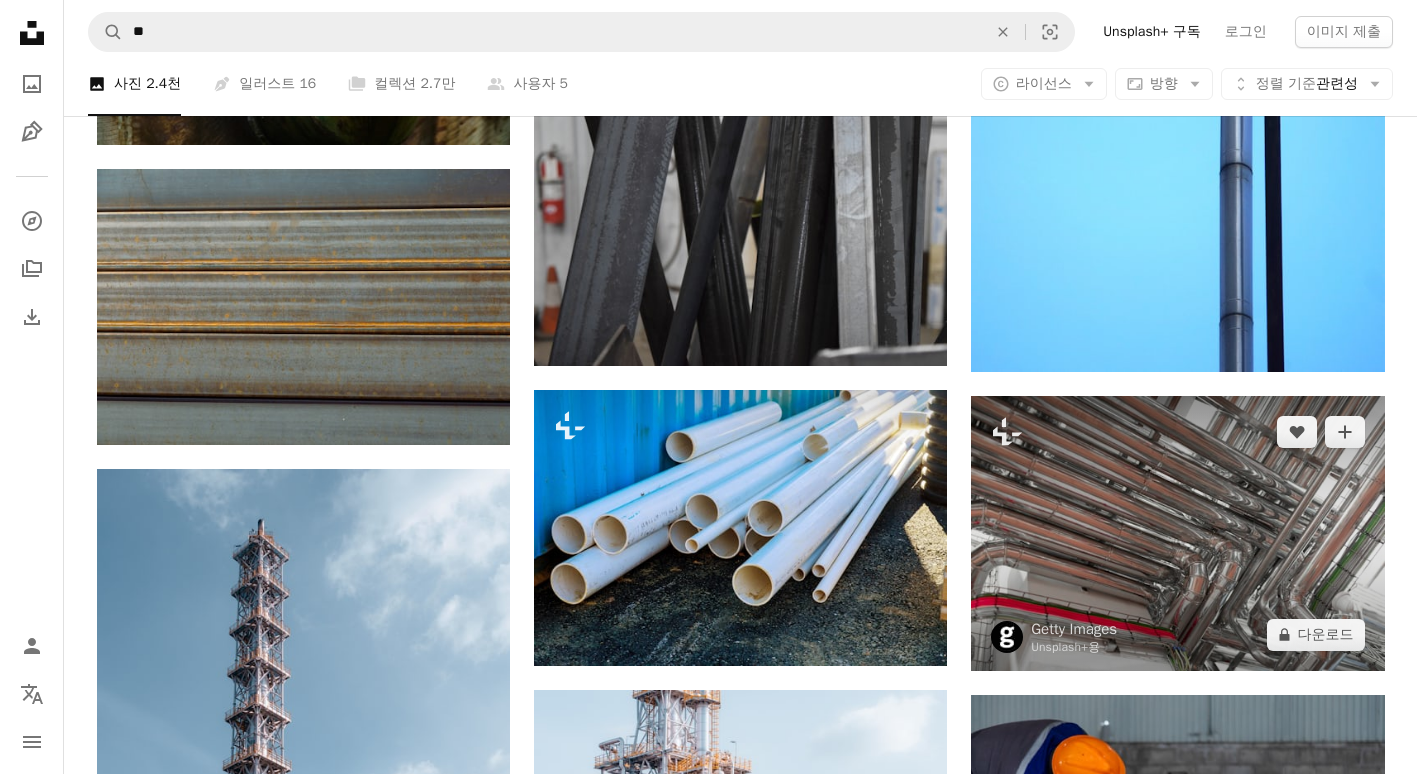 click at bounding box center (1177, 533) 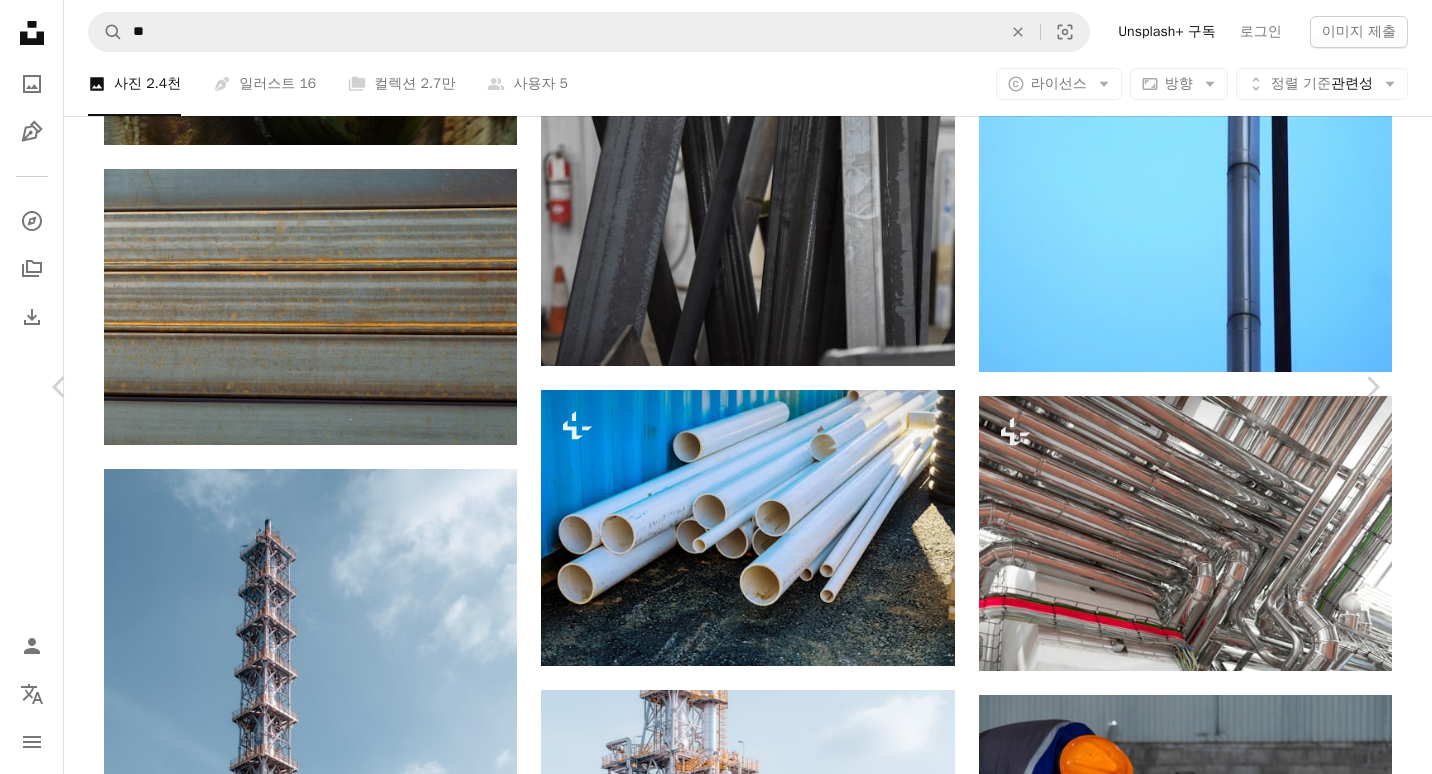 drag, startPoint x: 10, startPoint y: 17, endPoint x: 25, endPoint y: 43, distance: 30.016663 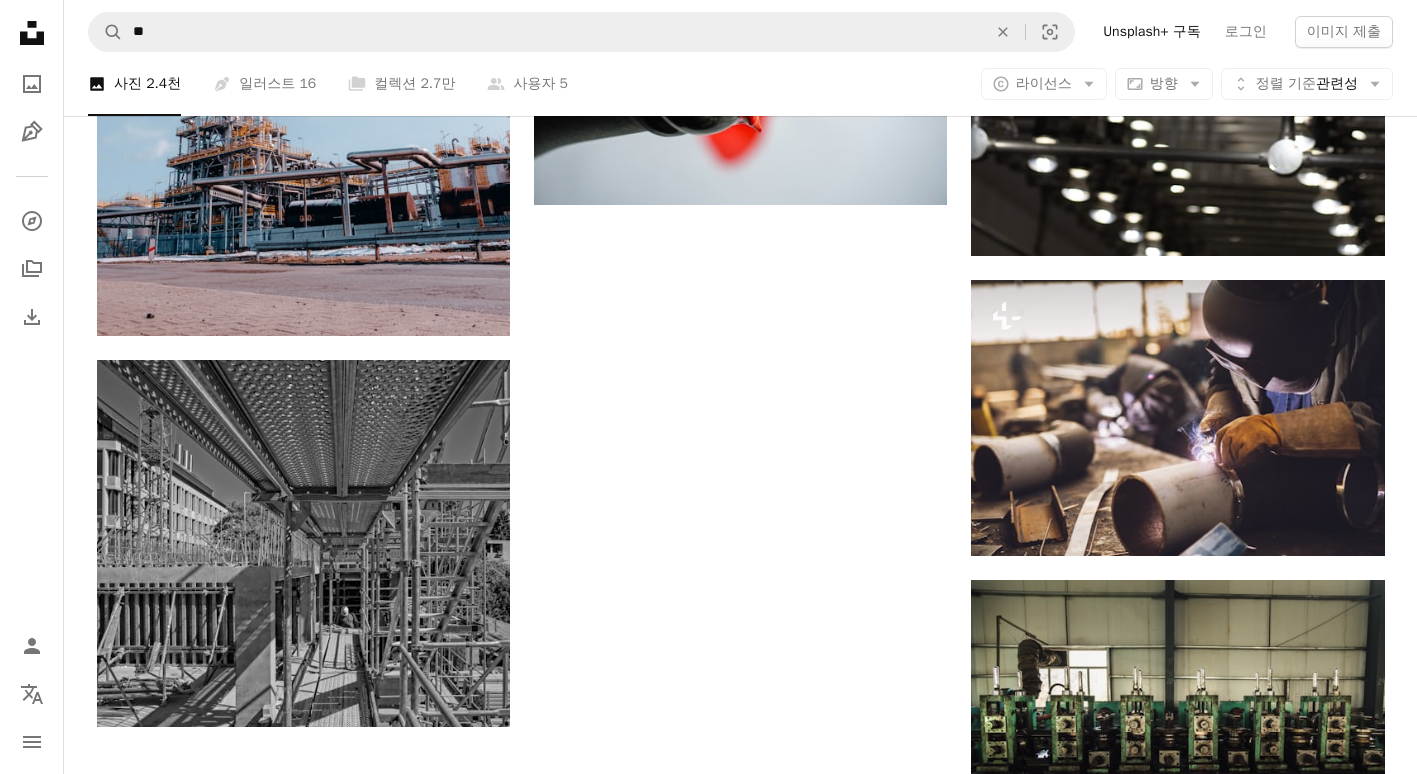 scroll, scrollTop: 6182, scrollLeft: 0, axis: vertical 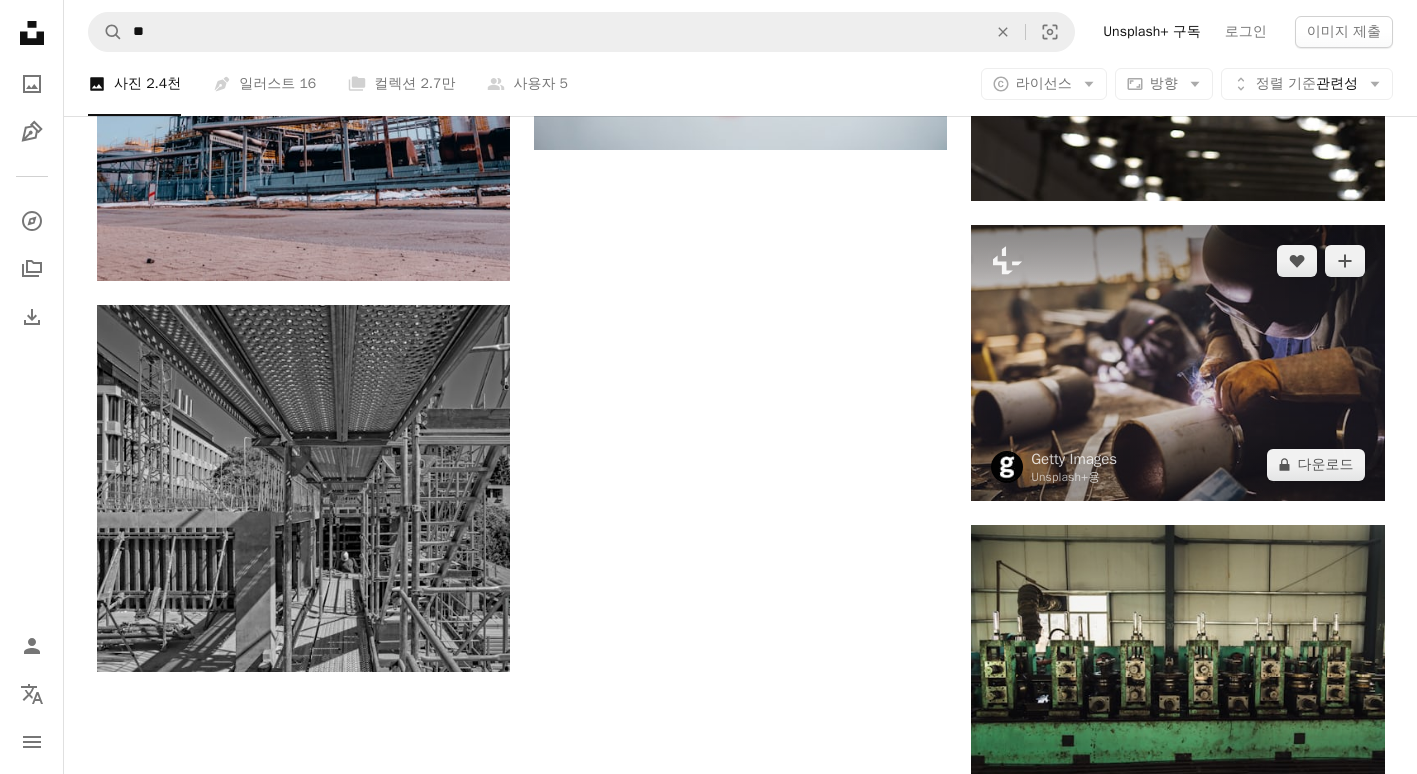 click at bounding box center [1177, 363] 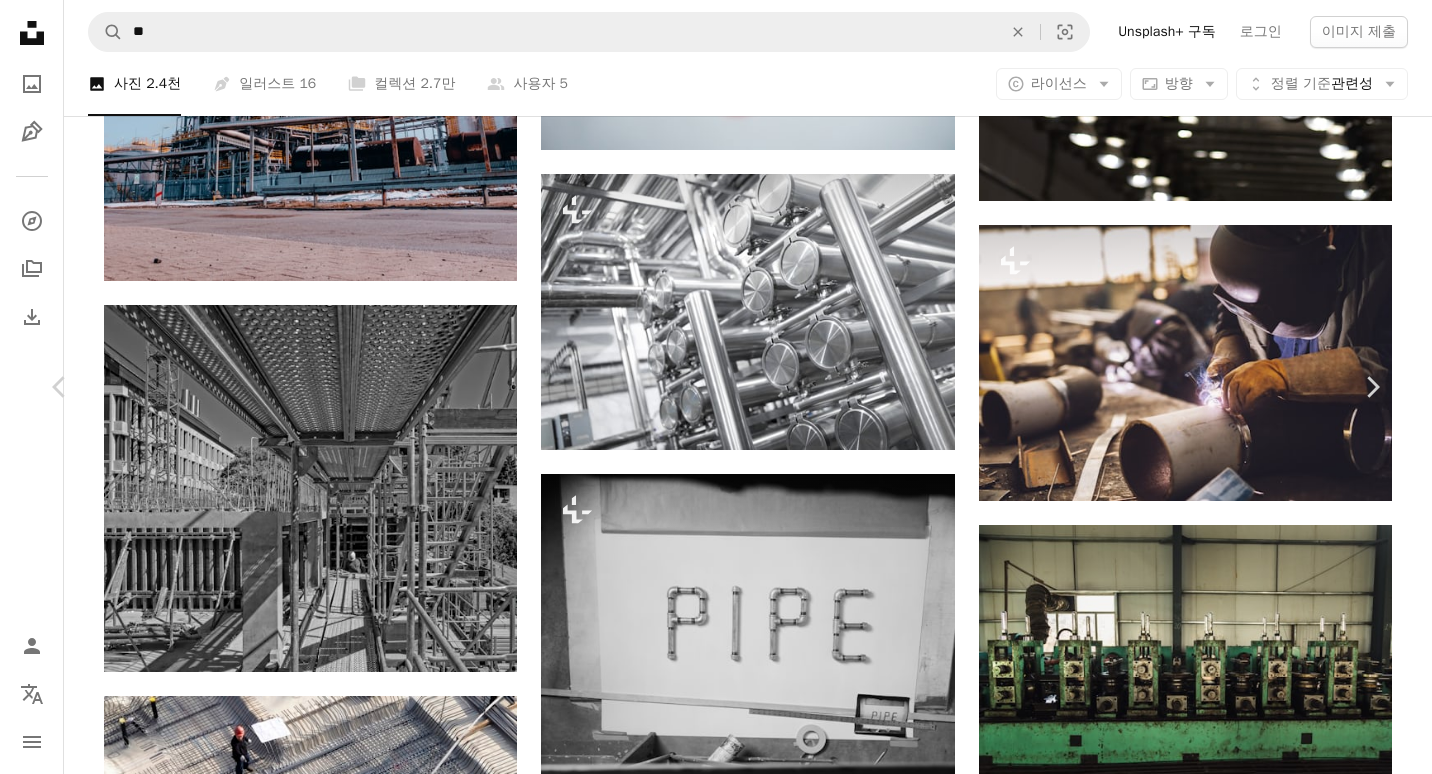 click on "An X shape" at bounding box center [20, 20] 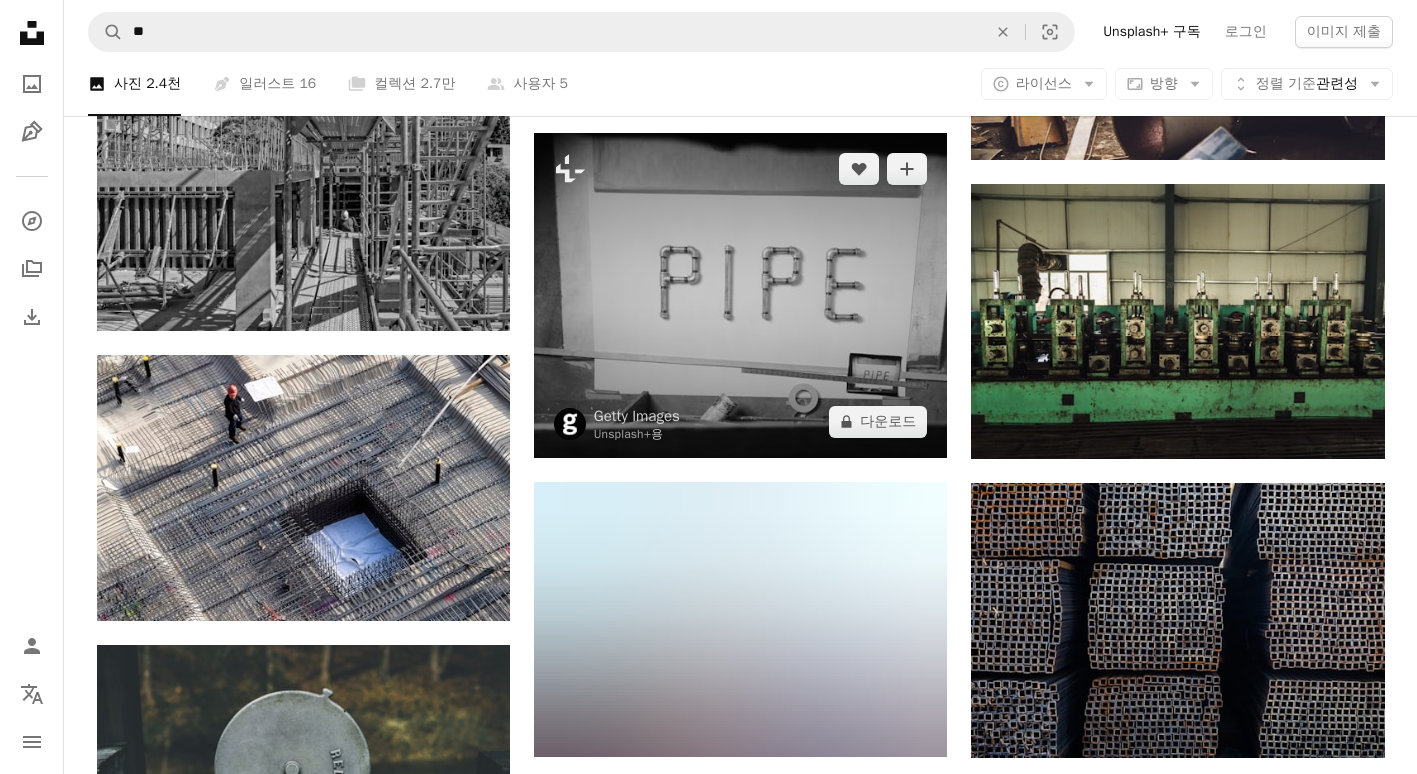 scroll, scrollTop: 6482, scrollLeft: 0, axis: vertical 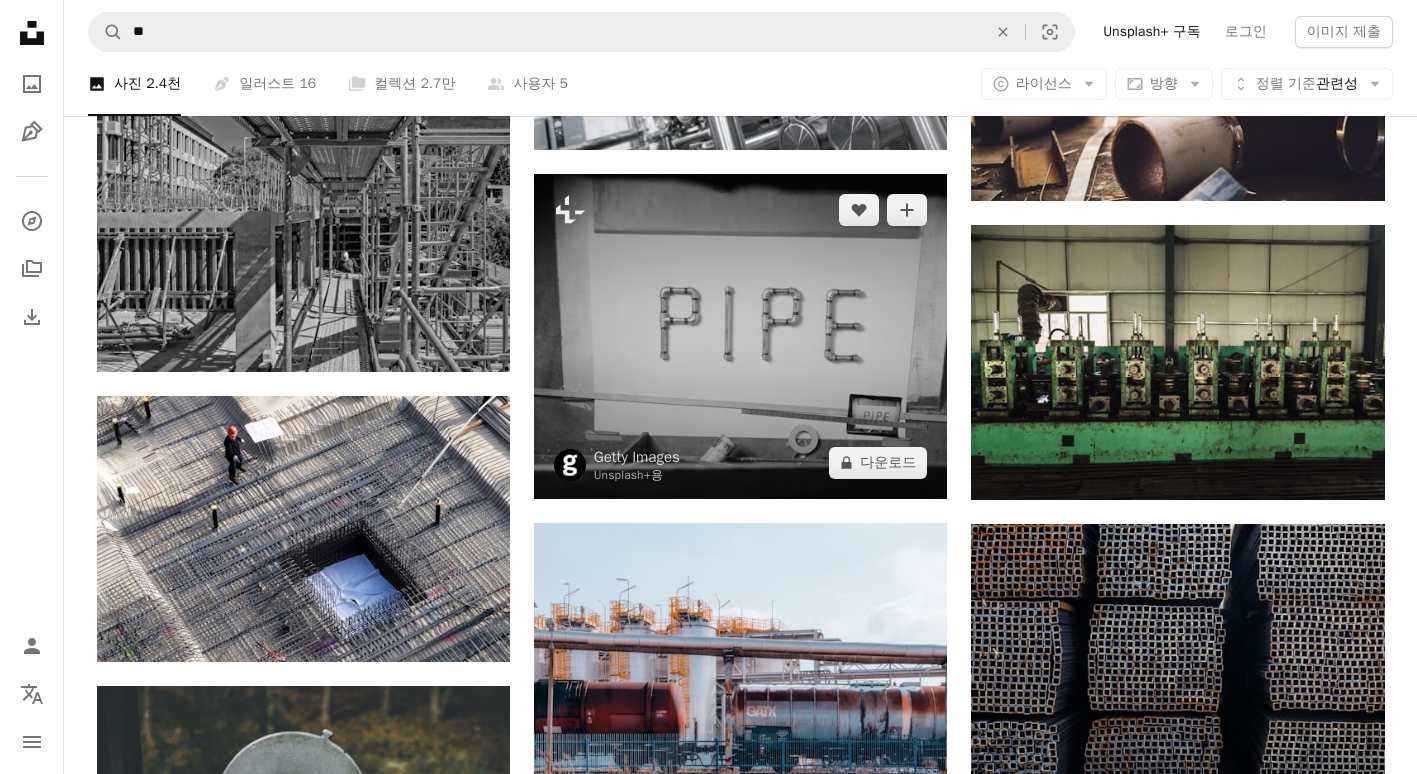 click at bounding box center (740, 336) 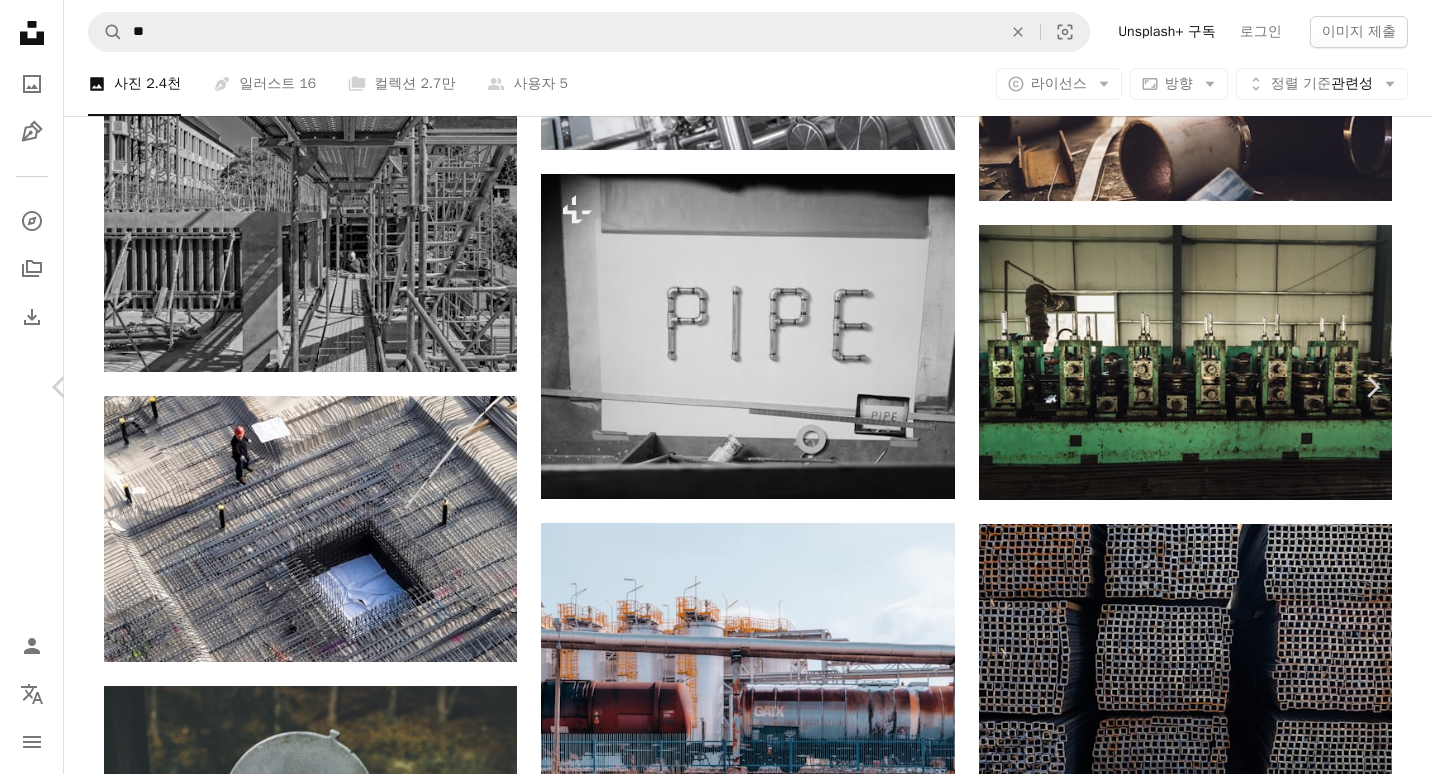 click on "An X shape" at bounding box center (20, 20) 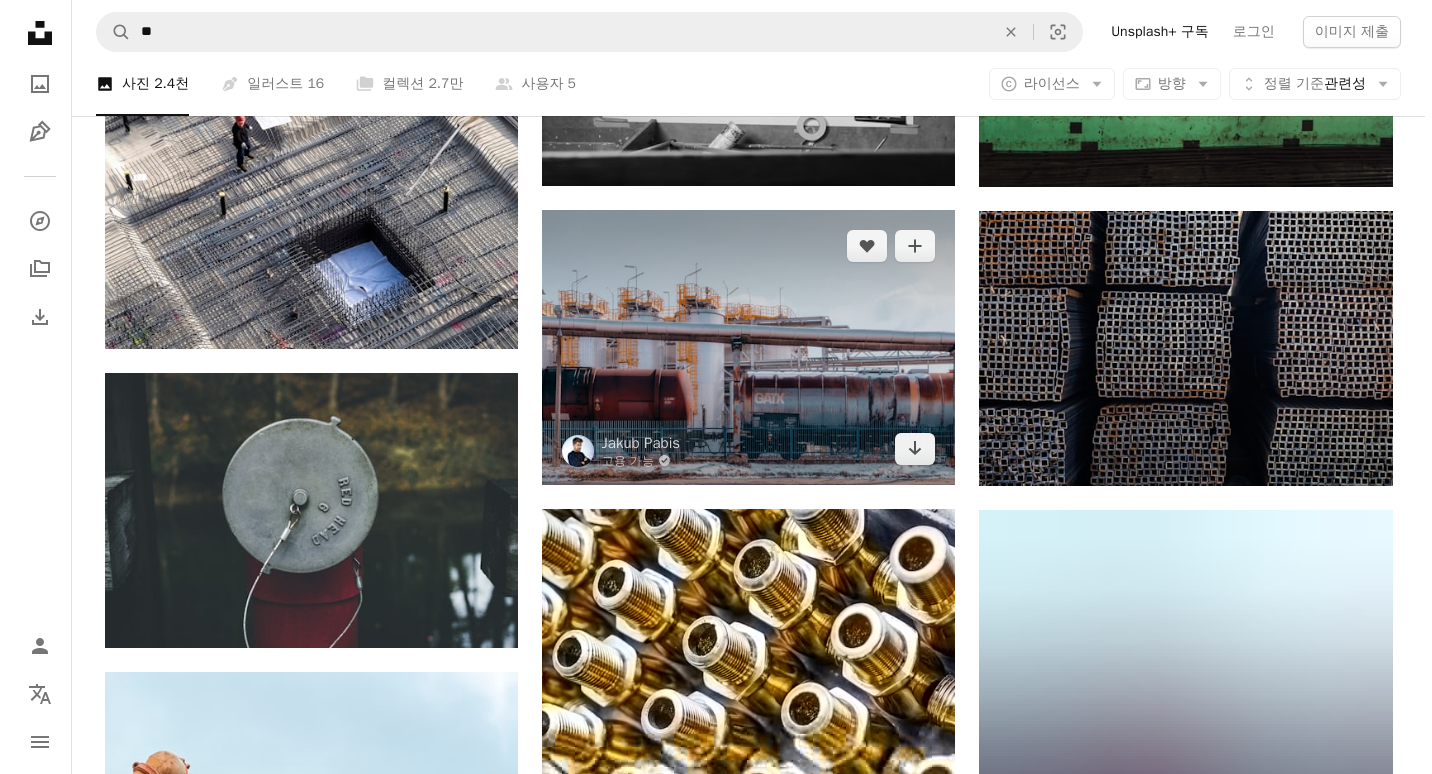 scroll, scrollTop: 6882, scrollLeft: 0, axis: vertical 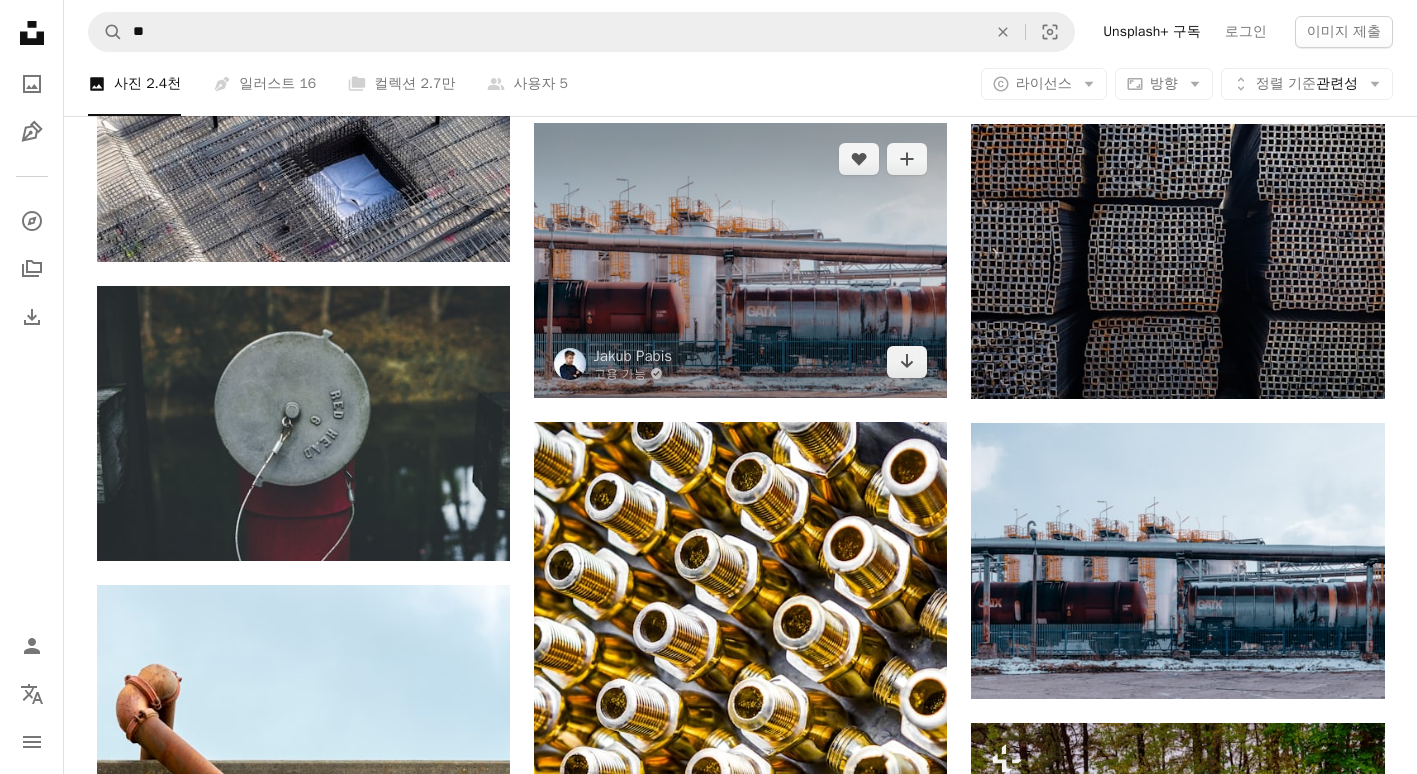 click at bounding box center (740, 260) 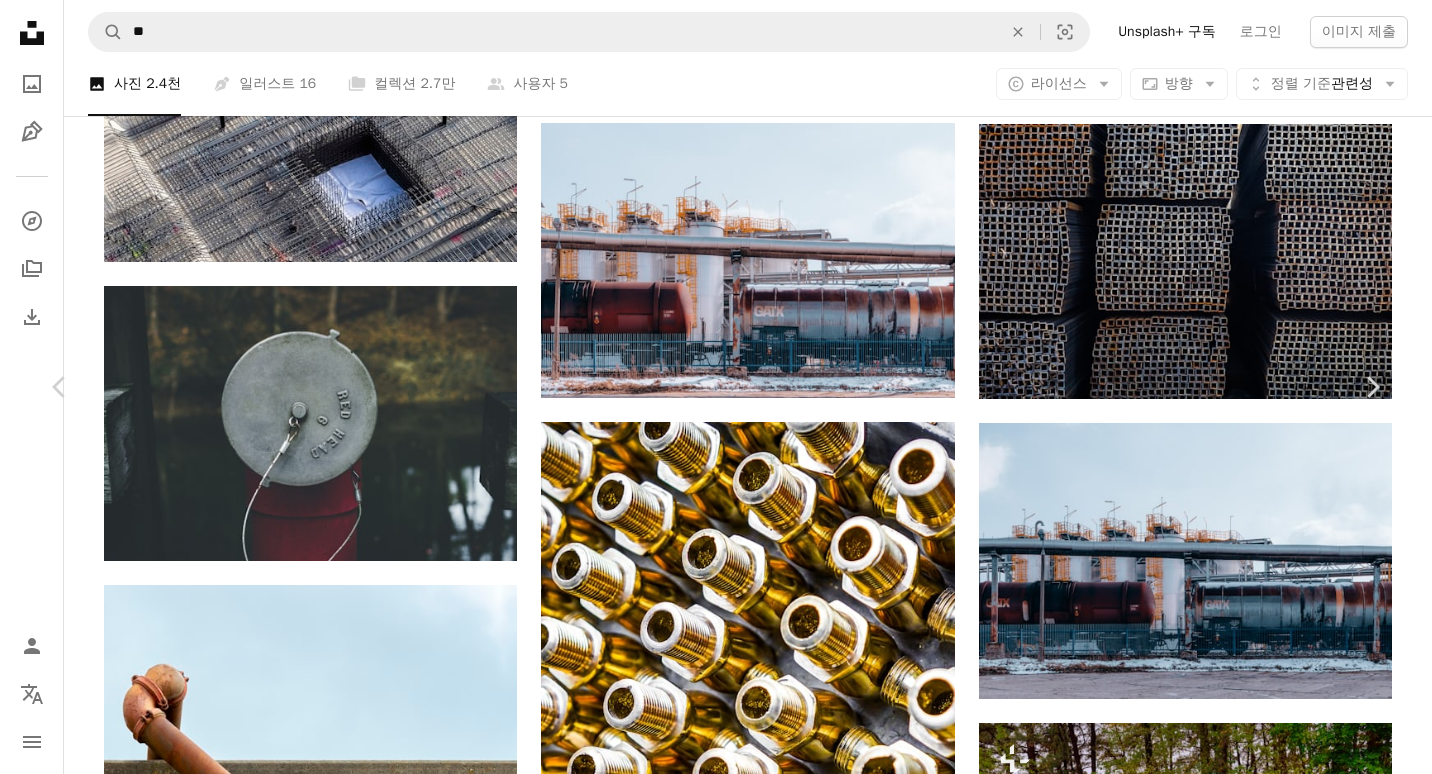 click on "무료 다운로드" at bounding box center [1182, 4400] 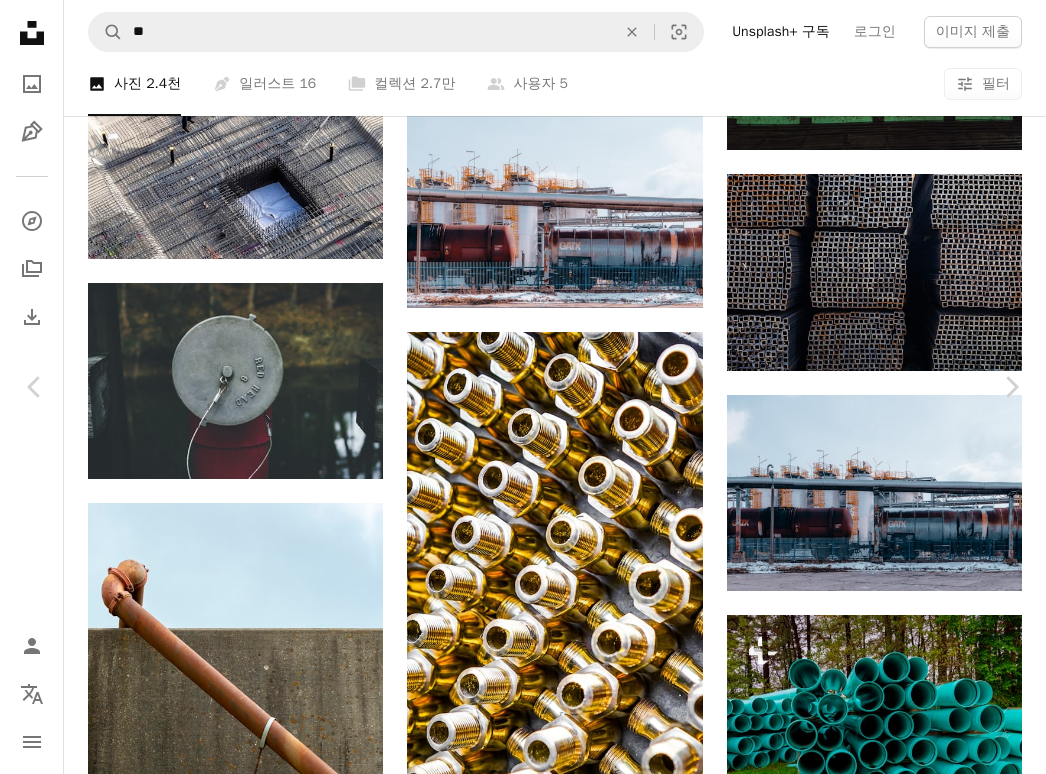 click on "An X shape" at bounding box center [20, 20] 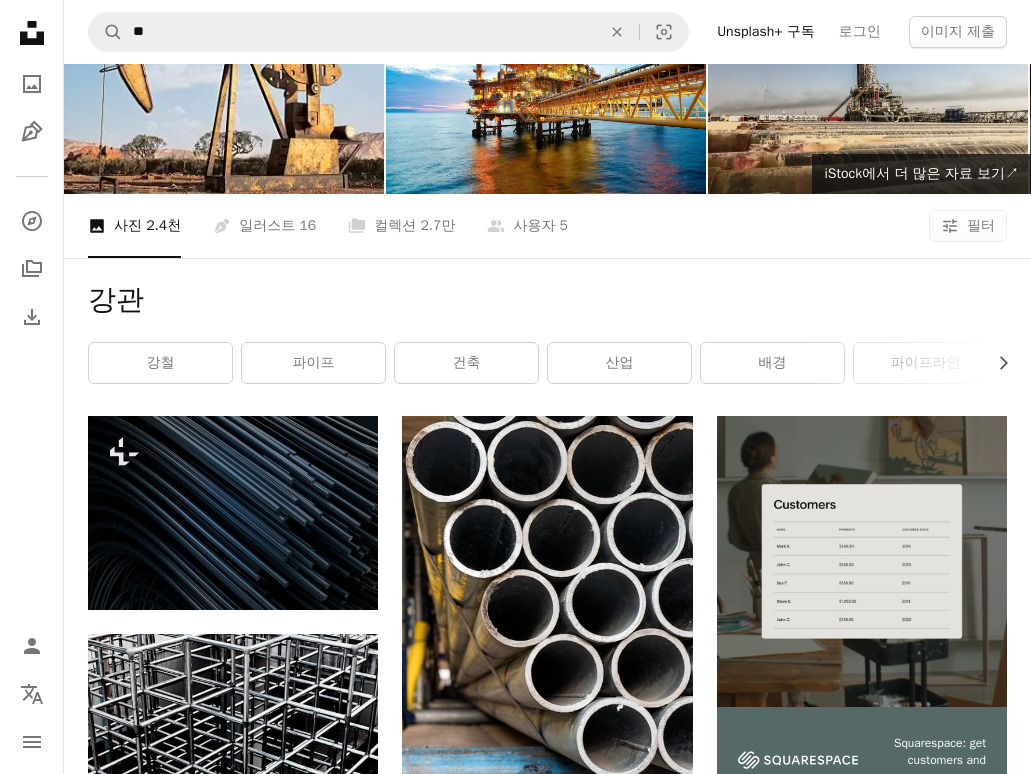 scroll, scrollTop: 0, scrollLeft: 0, axis: both 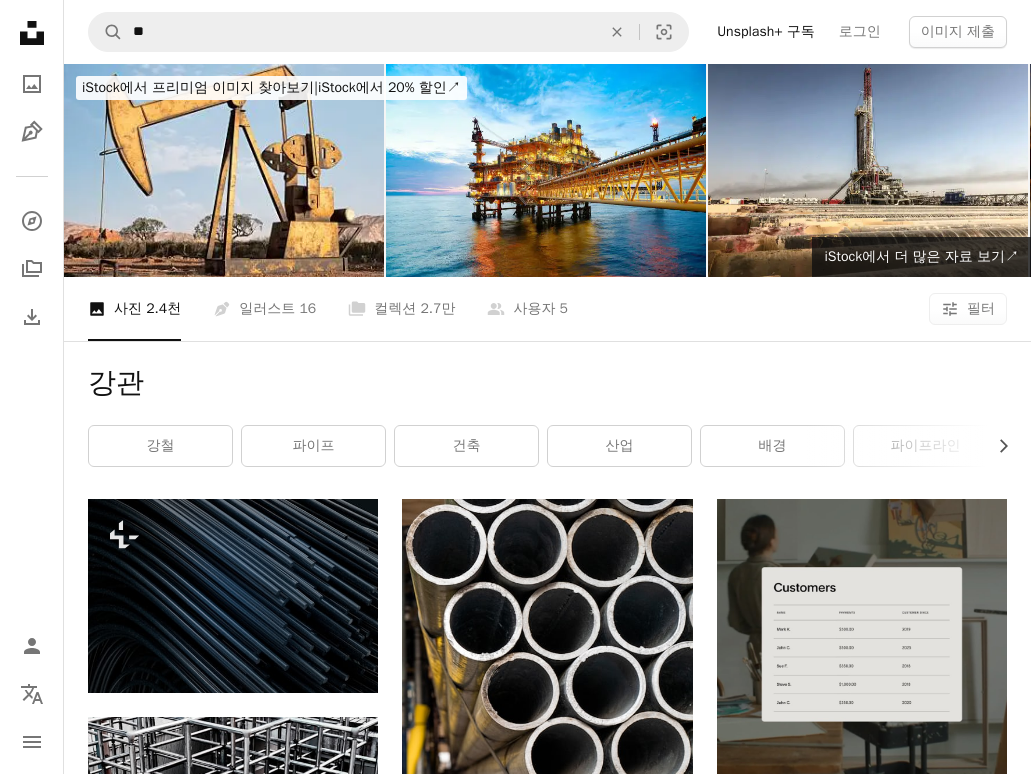 click on "A magnifying glass ** An X shape Visual search Unsplash+ 구독 로그인 이미지 제출" at bounding box center (547, 32) 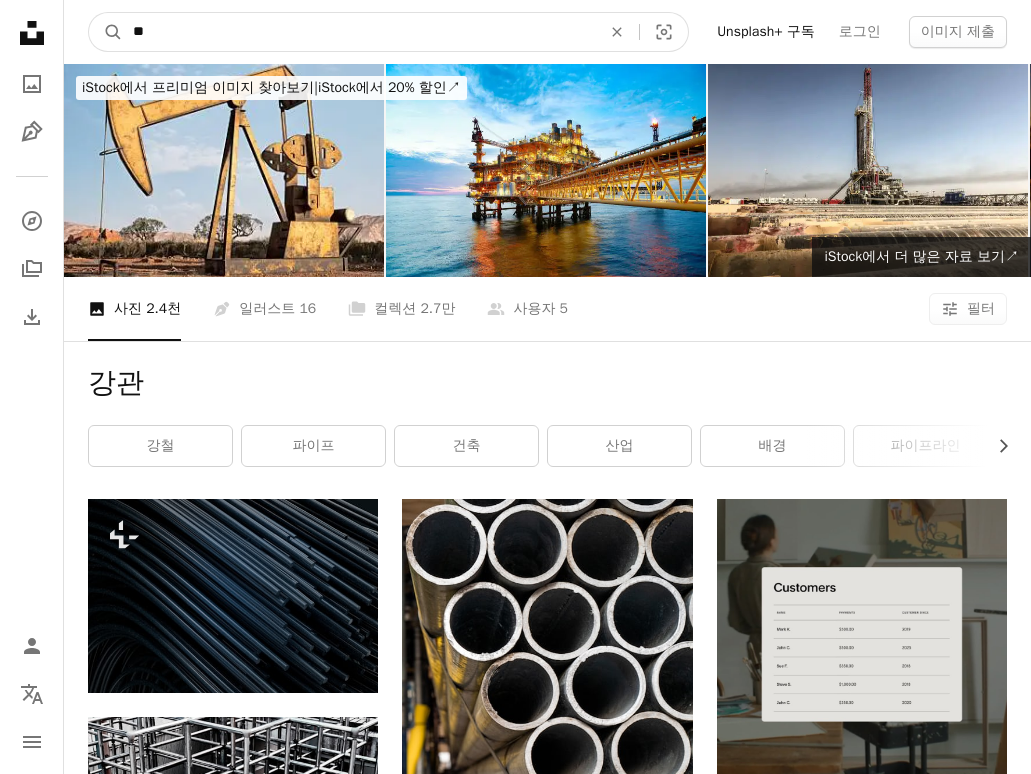 click on "**" at bounding box center [359, 32] 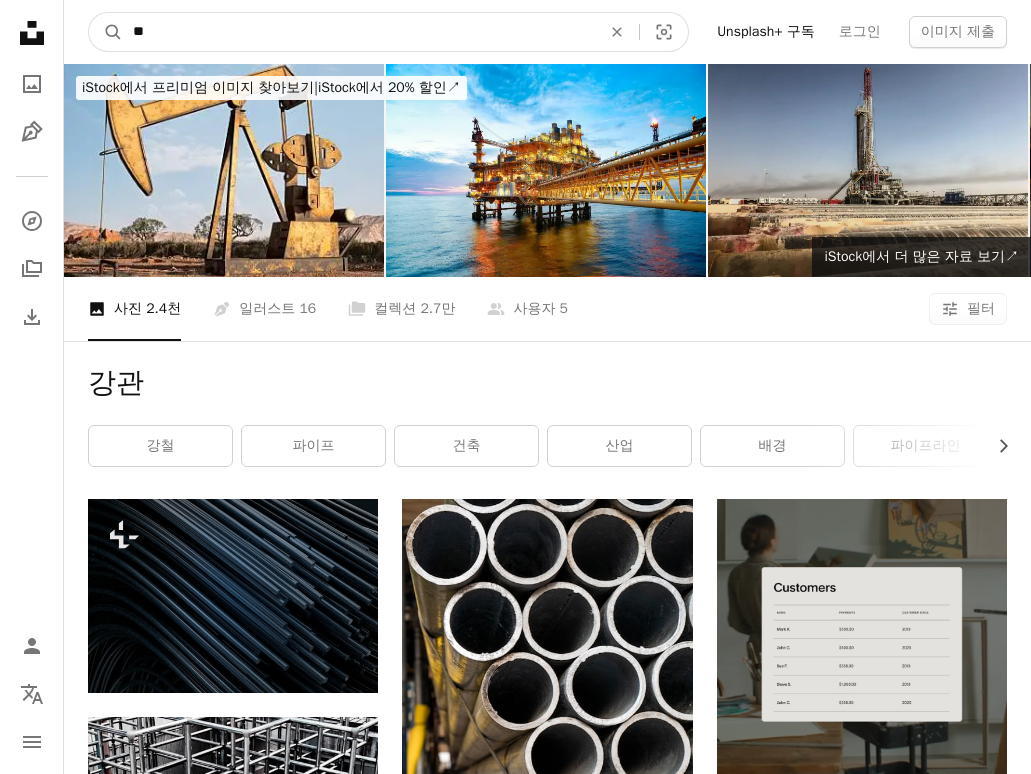 type on "*" 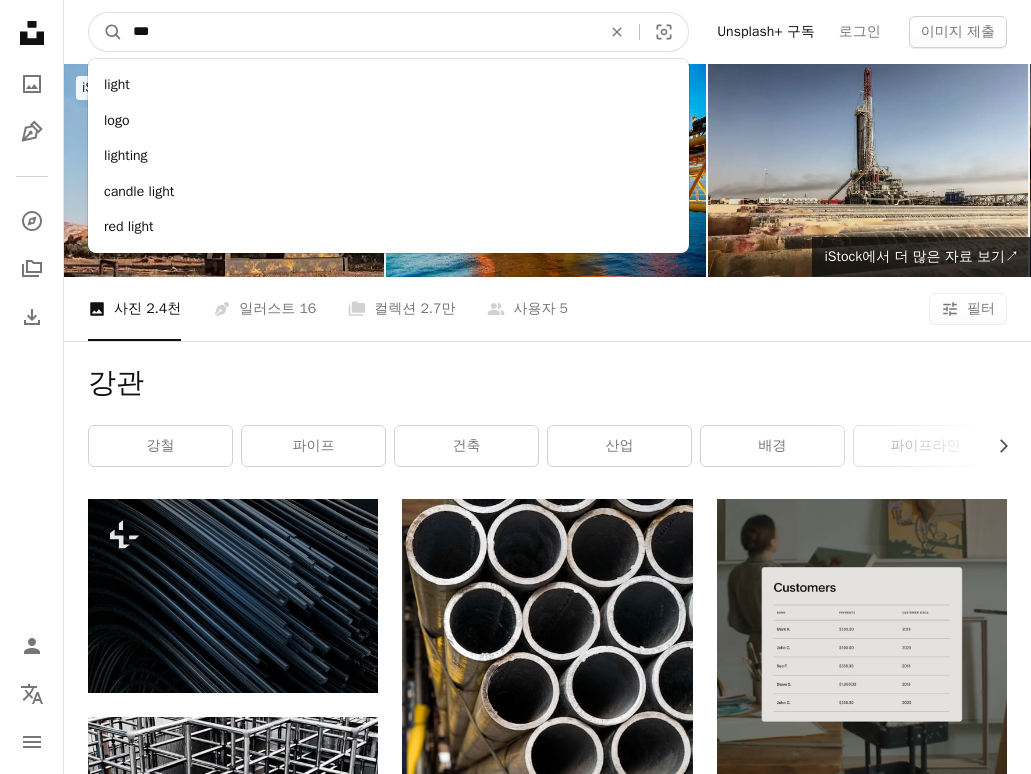 type on "***" 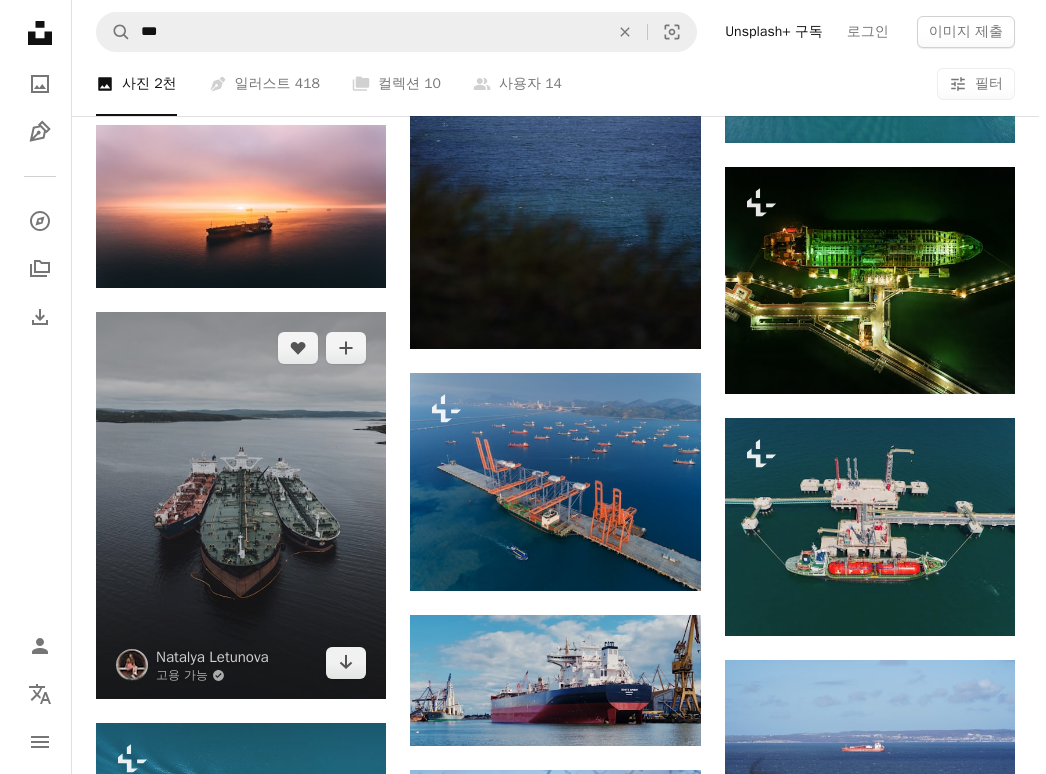 scroll, scrollTop: 1200, scrollLeft: 0, axis: vertical 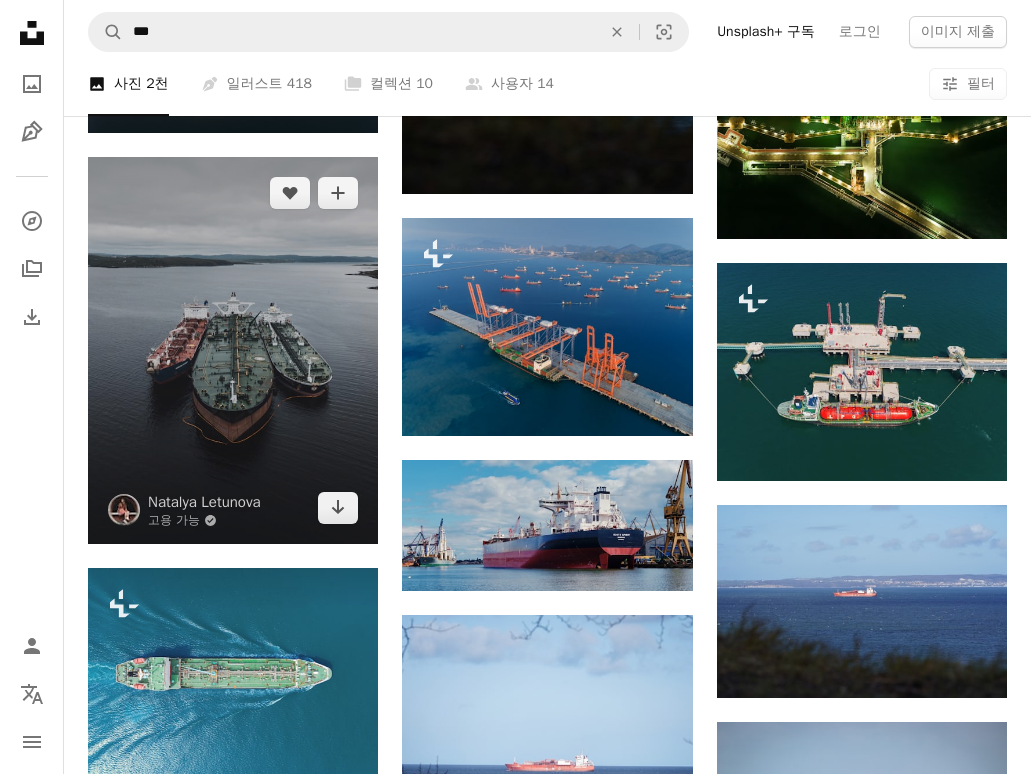 click at bounding box center [233, 350] 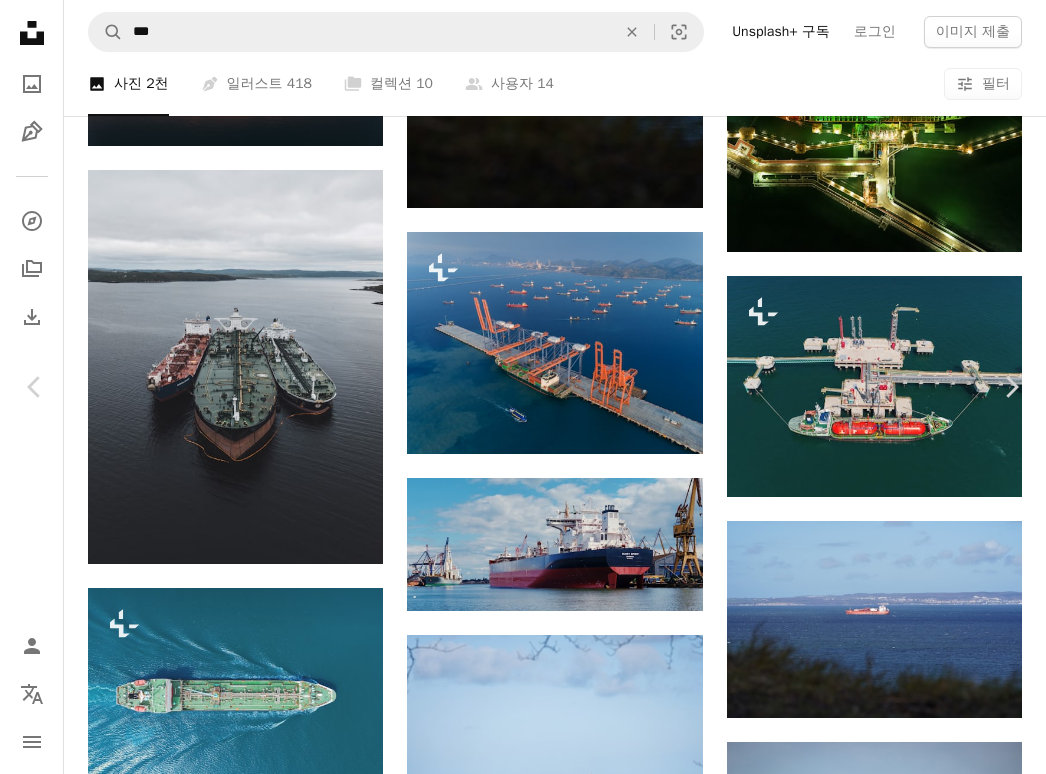 click on "[FIRST] [LAST] A checkmark inside of a circle A heart A plus sign 무료 다운로드 Chevron down" at bounding box center [515, 6810] 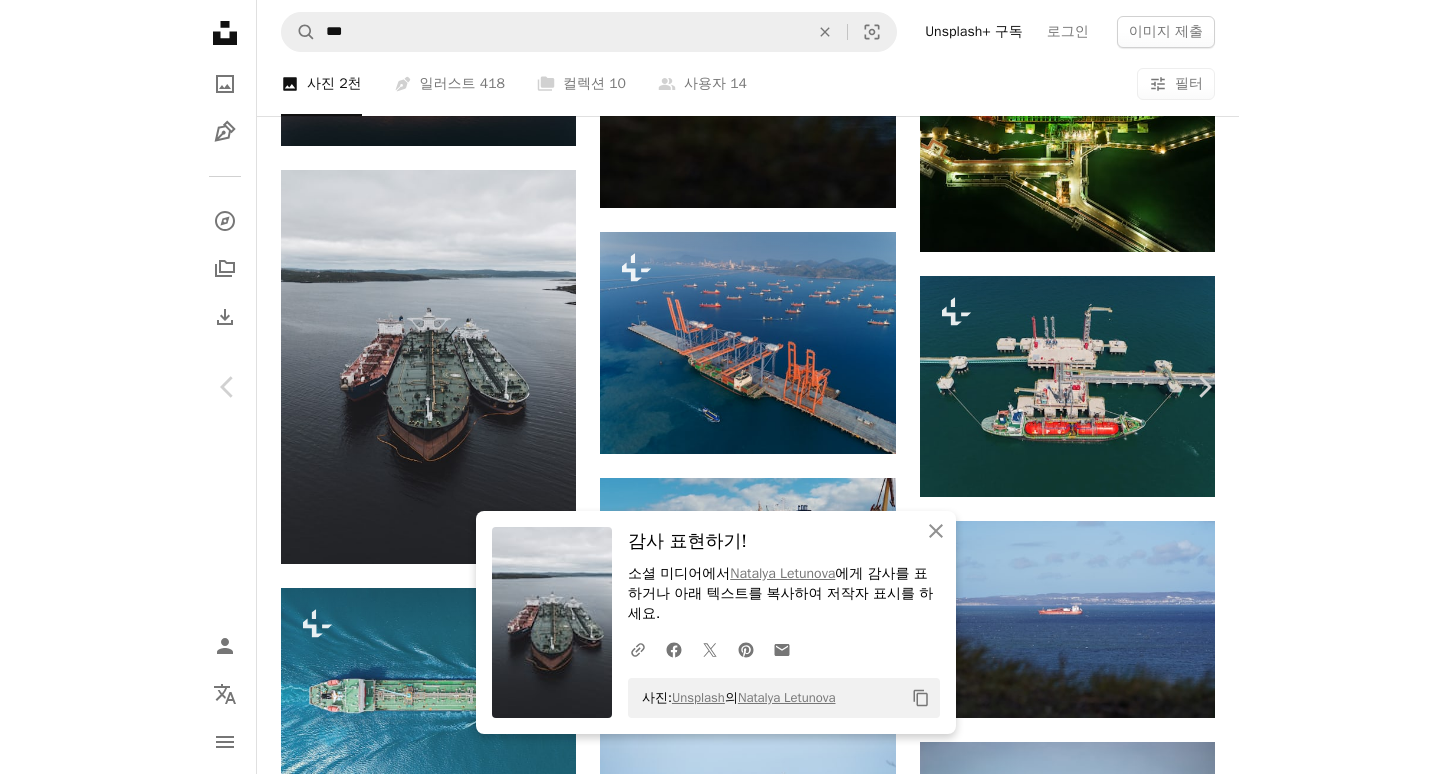 scroll, scrollTop: 1453, scrollLeft: 0, axis: vertical 